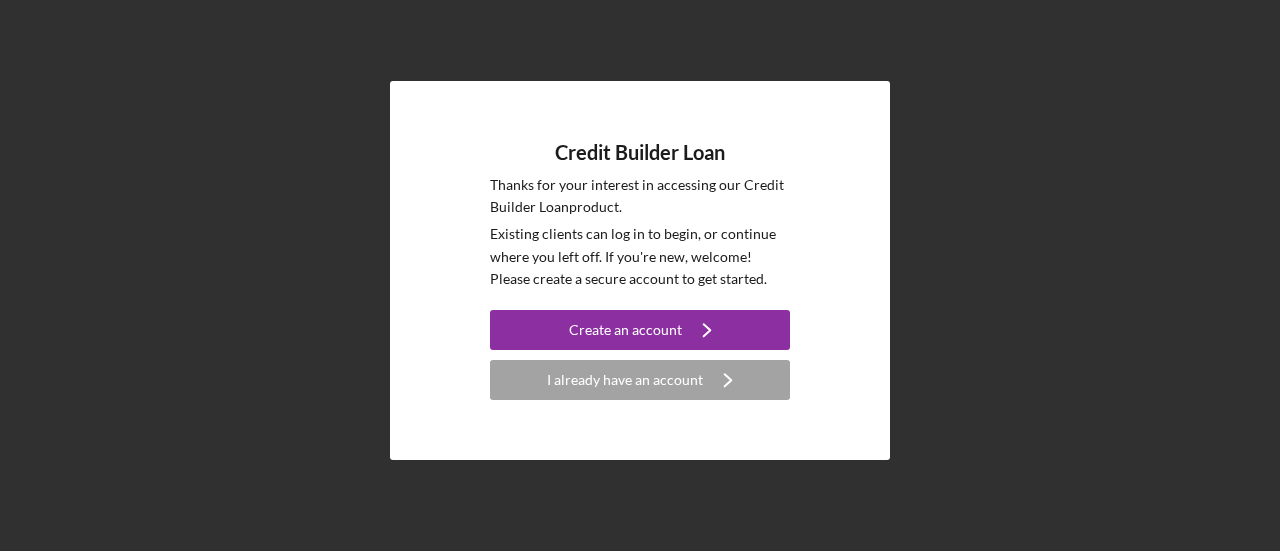 scroll, scrollTop: 0, scrollLeft: 0, axis: both 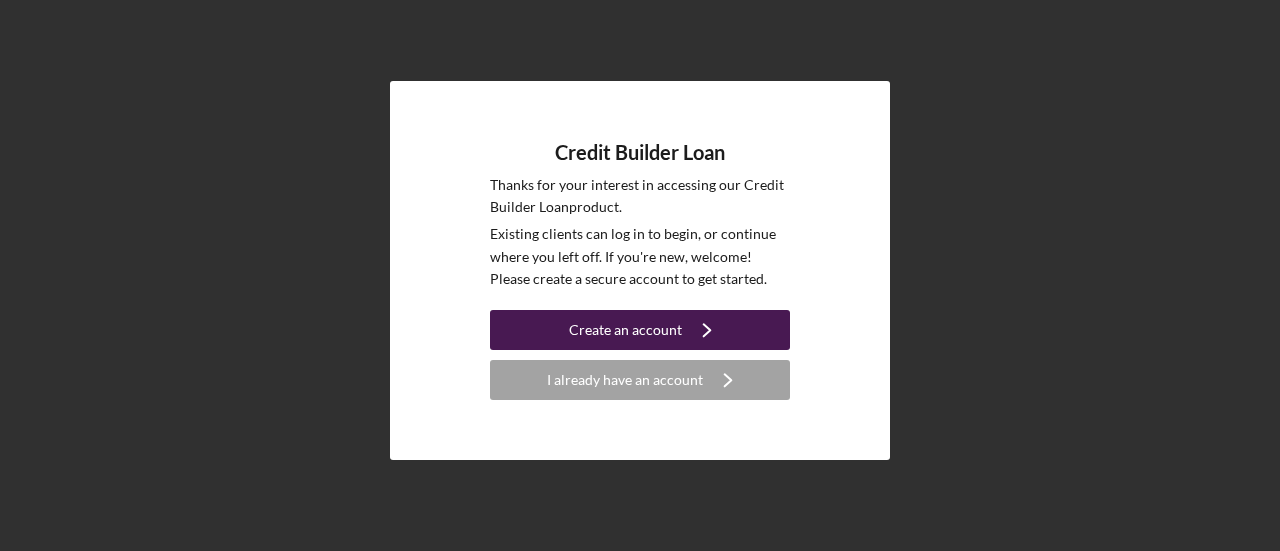click on "Icon/Navigate" 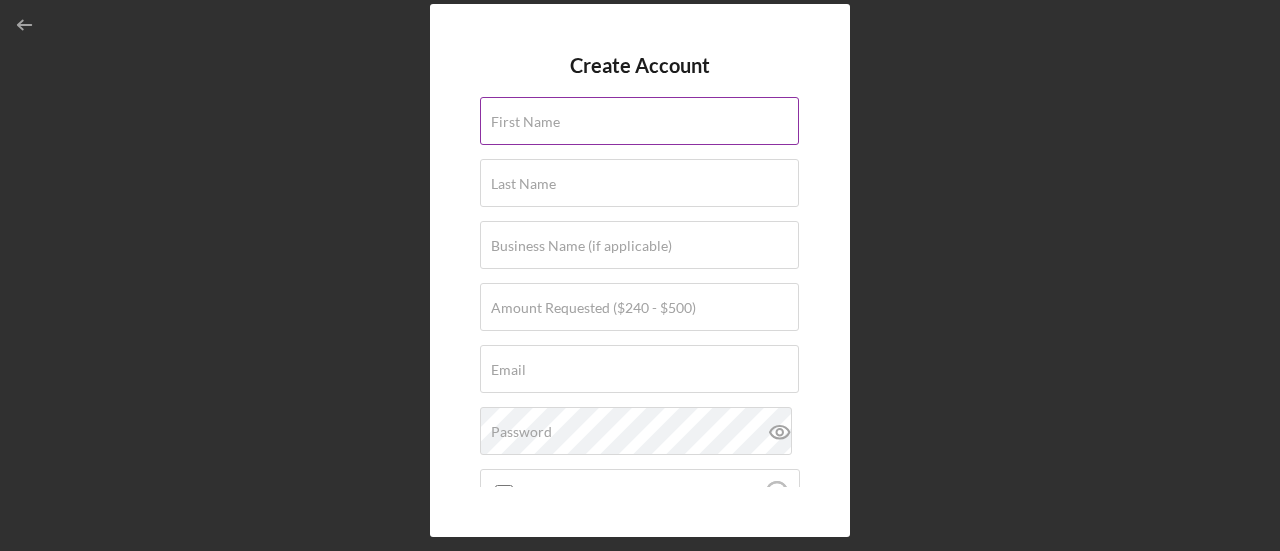 click on "First Name" at bounding box center (640, 122) 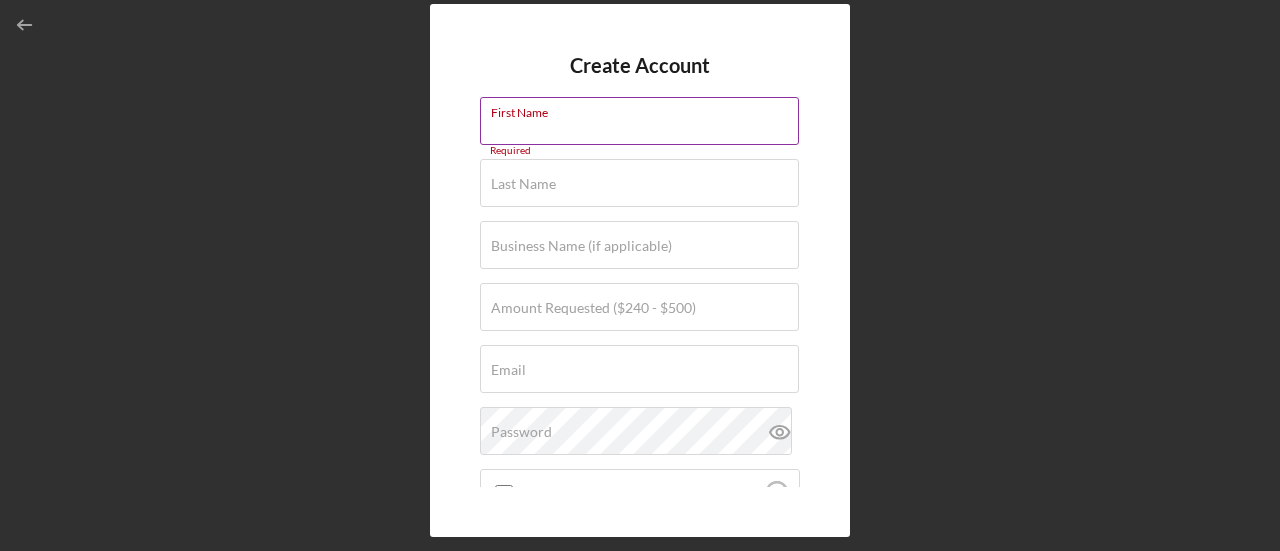 click on "First Name" at bounding box center (639, 121) 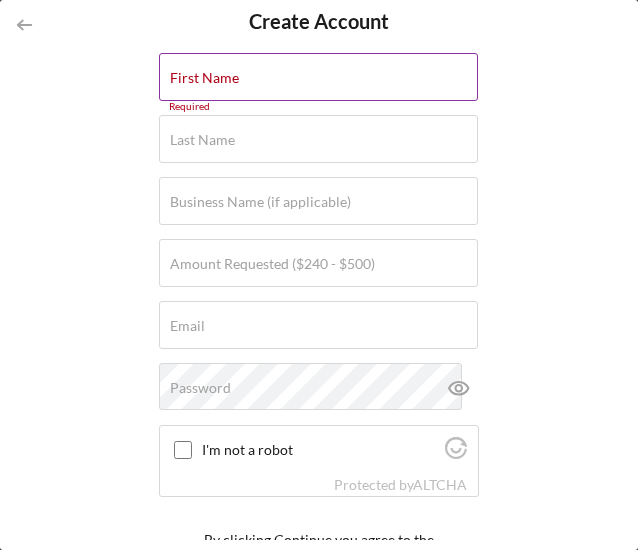 click on "First Name Required" at bounding box center (319, 78) 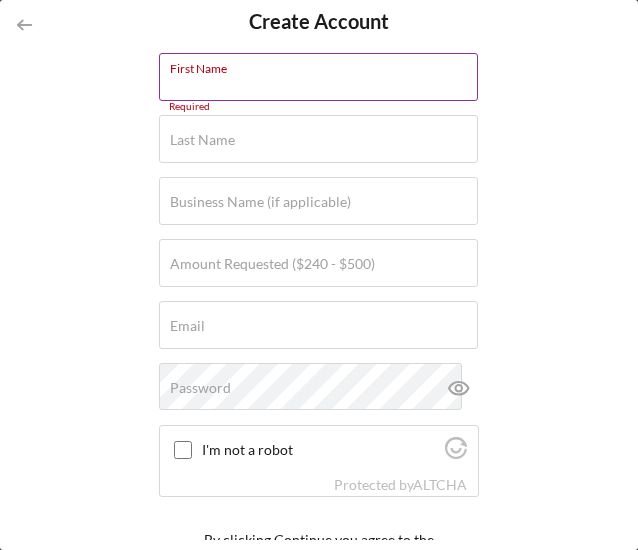 click on "First Name" at bounding box center [318, 77] 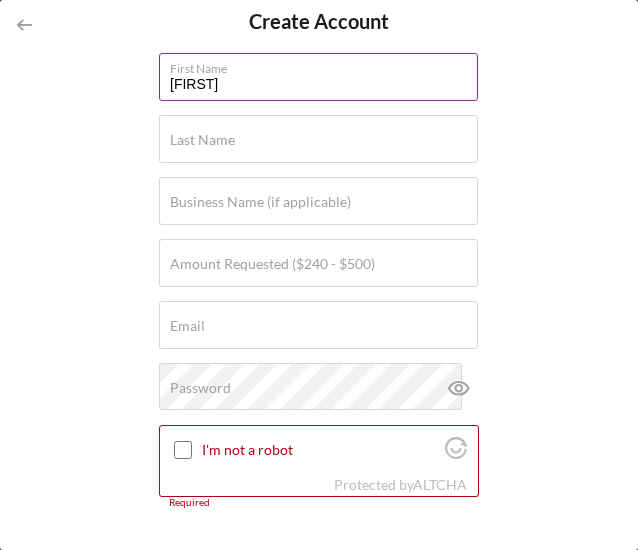 type on "[FIRST]" 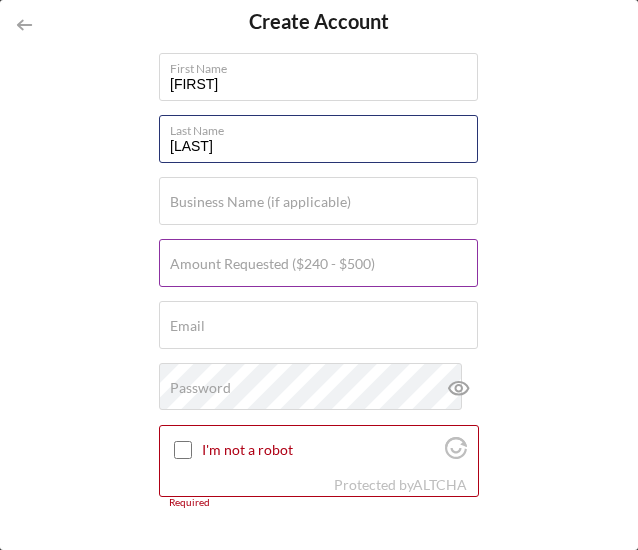 type on "[LAST]" 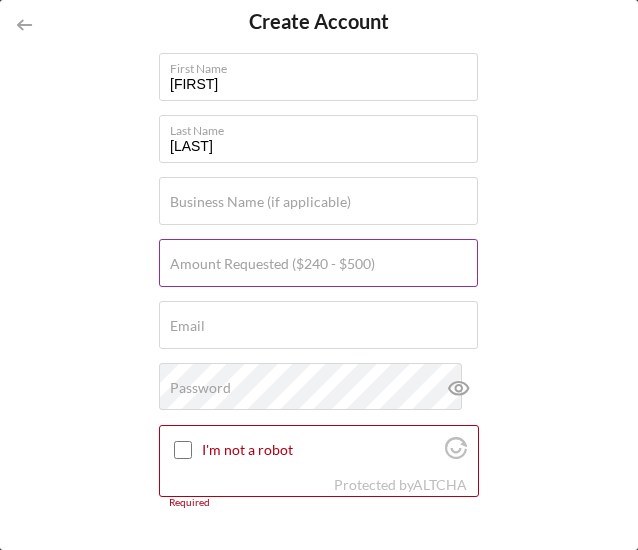 click on "Amount Requested ($240 - $500)" at bounding box center [272, 264] 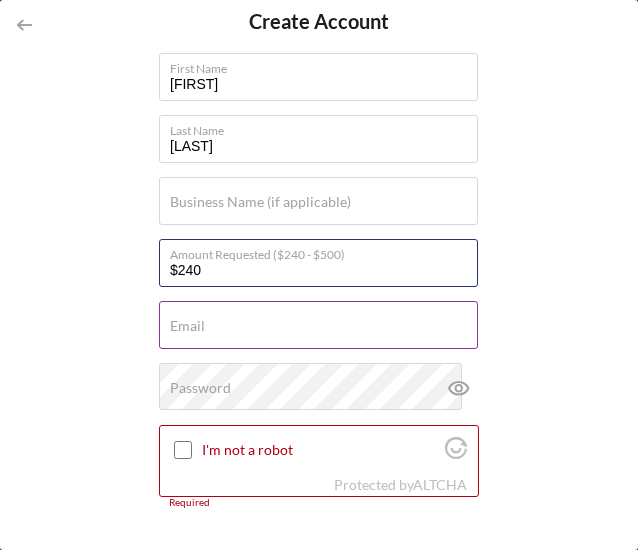 type on "$240" 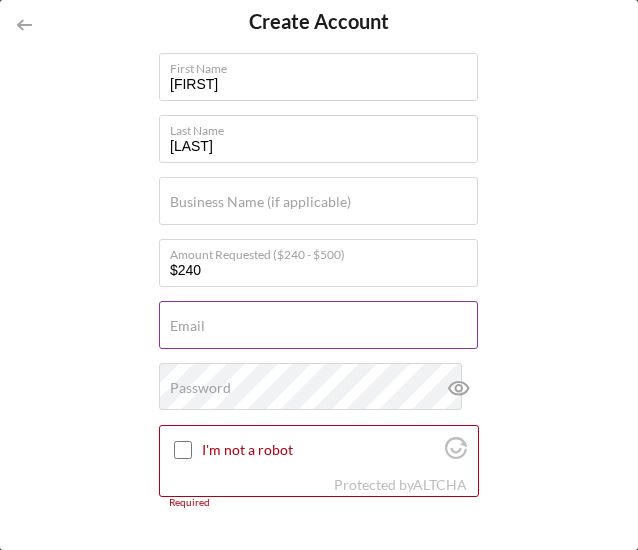 click on "Email Required" at bounding box center (319, 326) 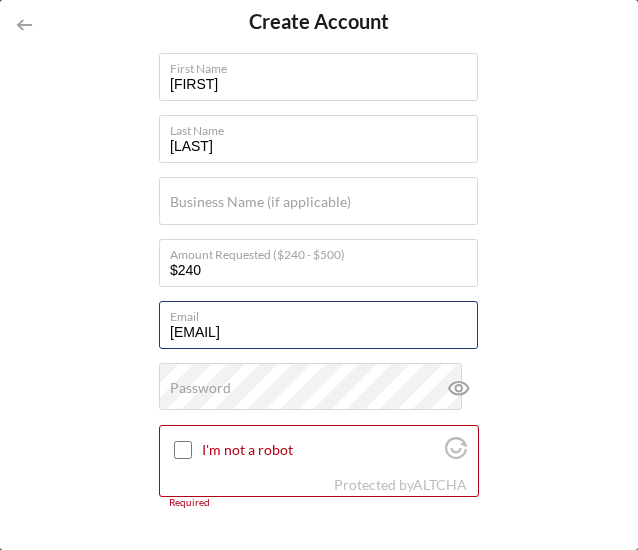 type on "[EMAIL]" 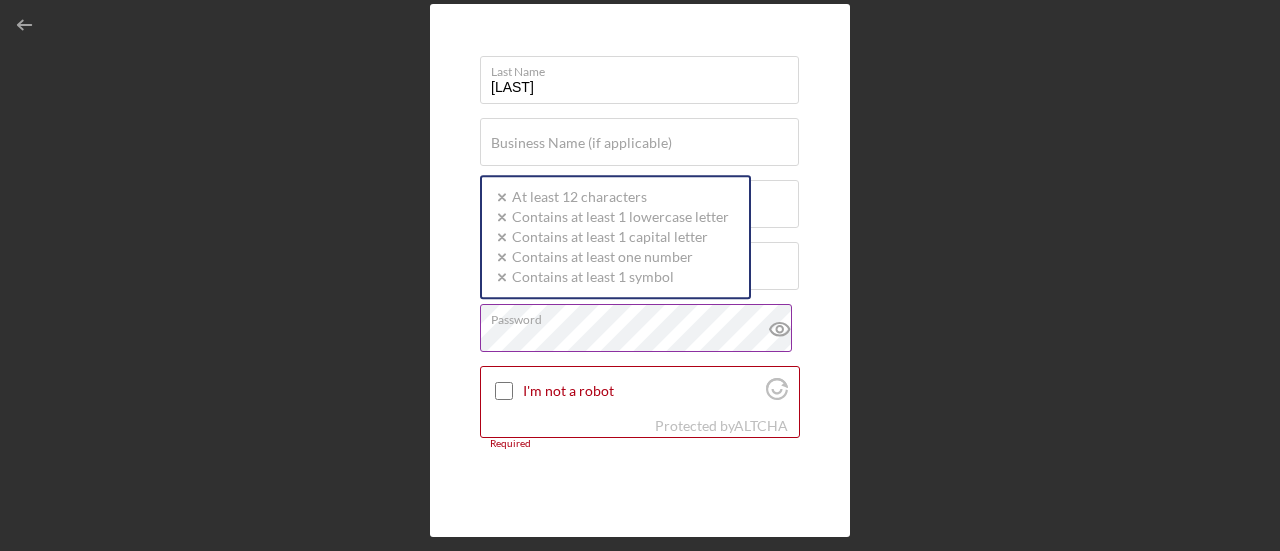 scroll, scrollTop: 104, scrollLeft: 0, axis: vertical 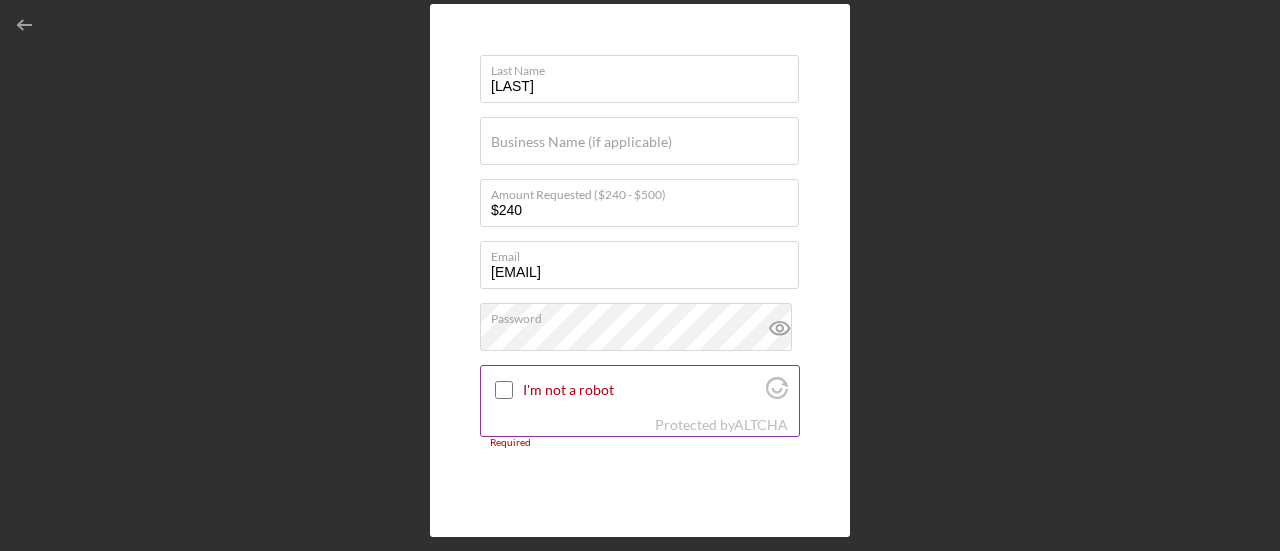 click on "I'm not a robot" at bounding box center [504, 390] 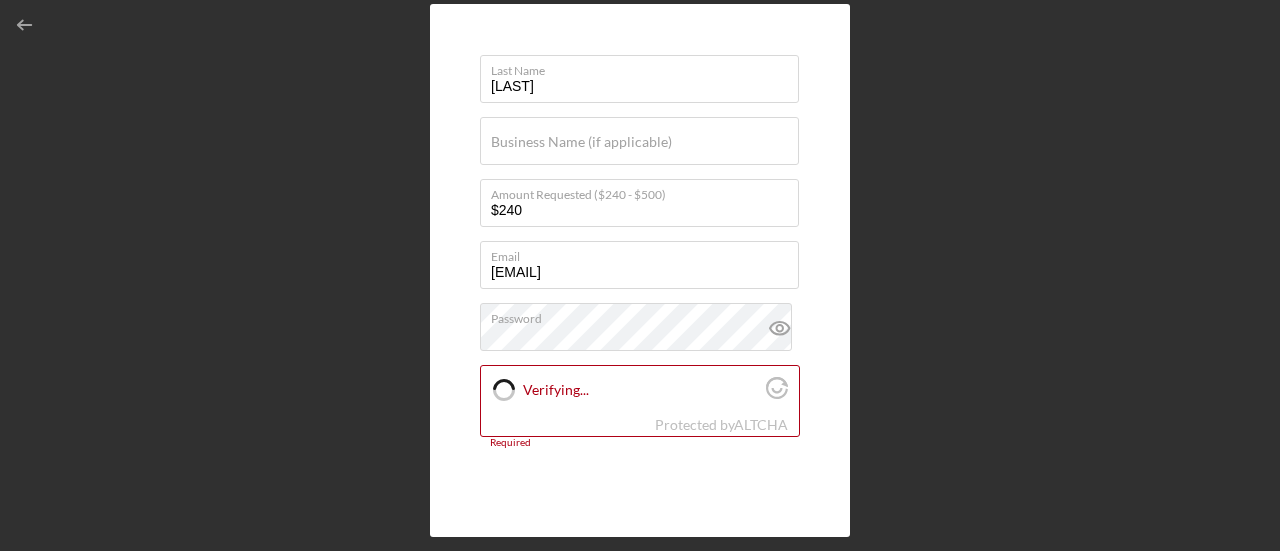 checkbox on "true" 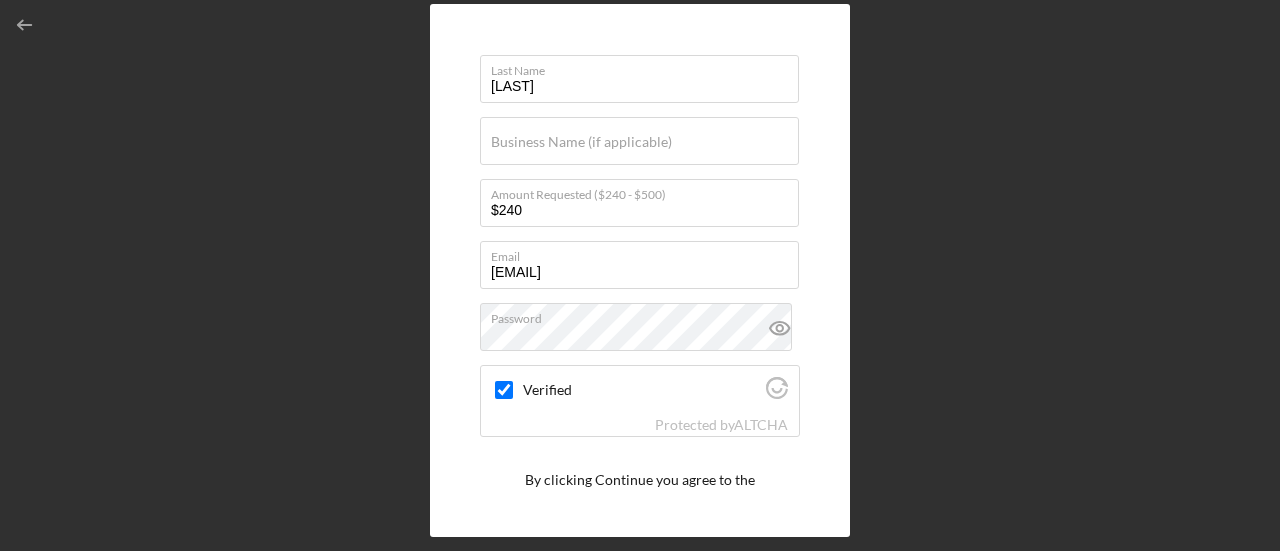 click on "Create Account First Name [FIRST] Last Name [LAST] Business Name (if applicable) Amount Requested ($240 - $500) $240 Email [EMAIL] Password Verified Protected by ALTCHA By clicking Continue you agree to the Terms of Use and Privacy Policy Create Account" at bounding box center (640, 270) 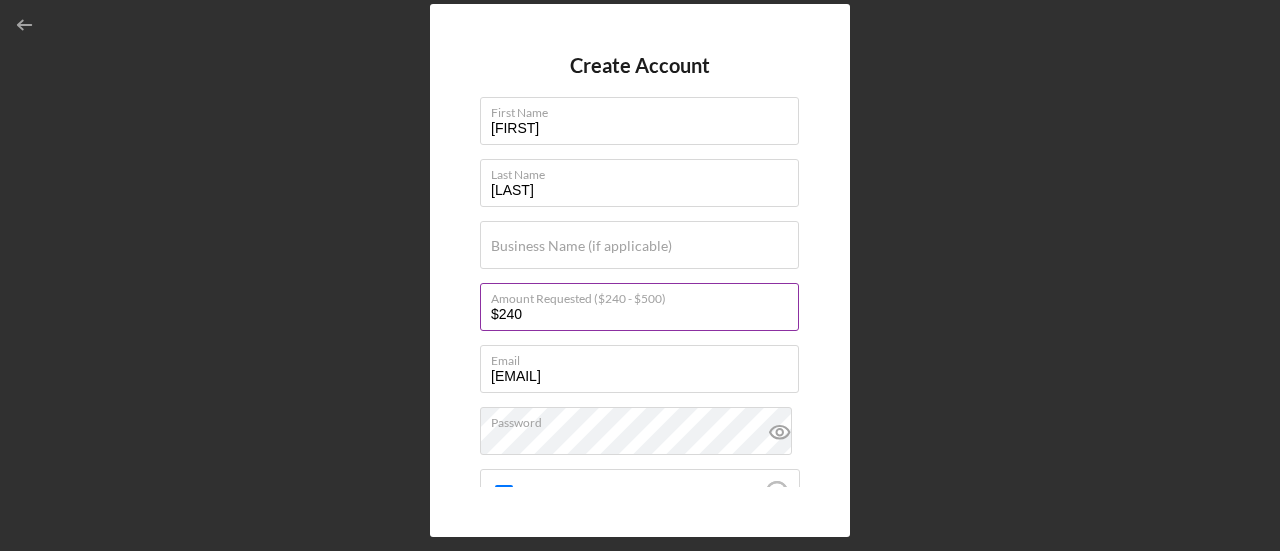 scroll, scrollTop: 189, scrollLeft: 0, axis: vertical 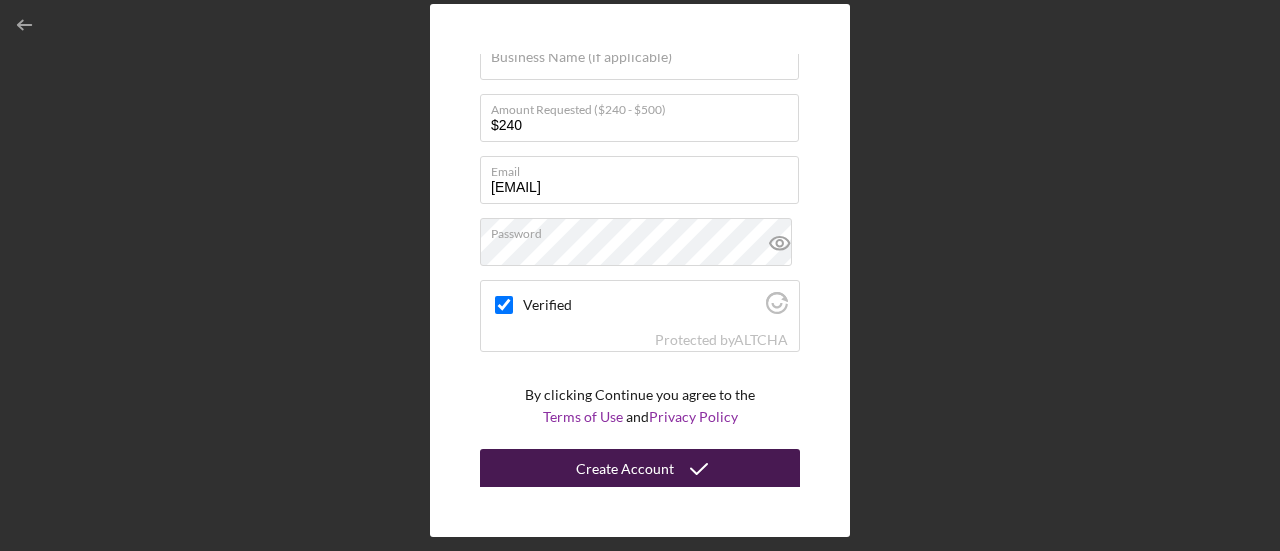 click on "Create Account" at bounding box center (640, 469) 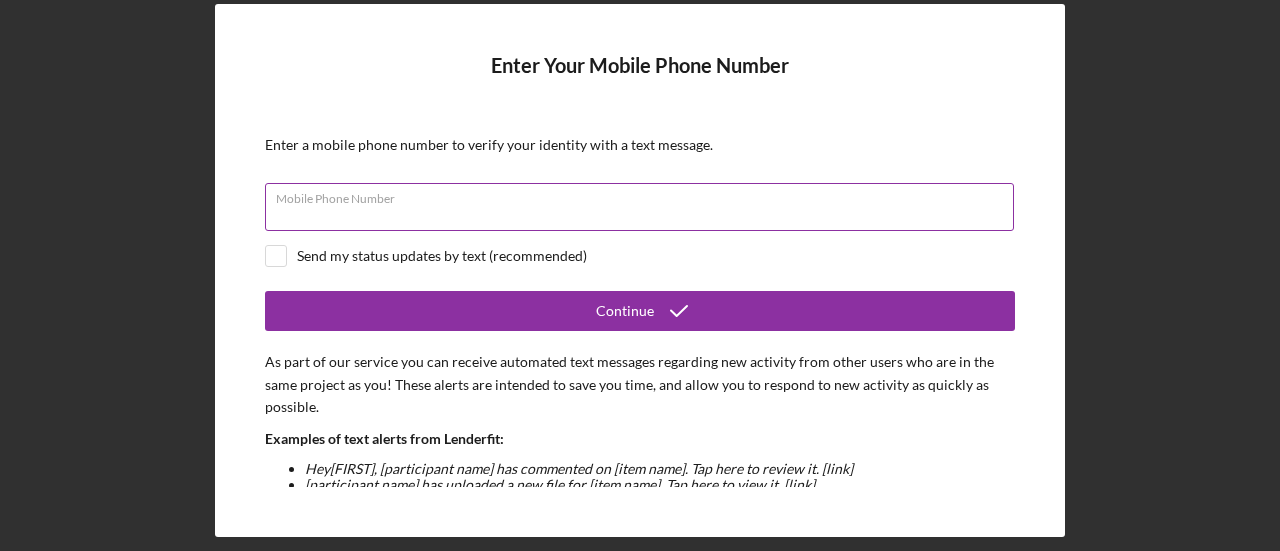 click on "Mobile Phone Number" at bounding box center (639, 207) 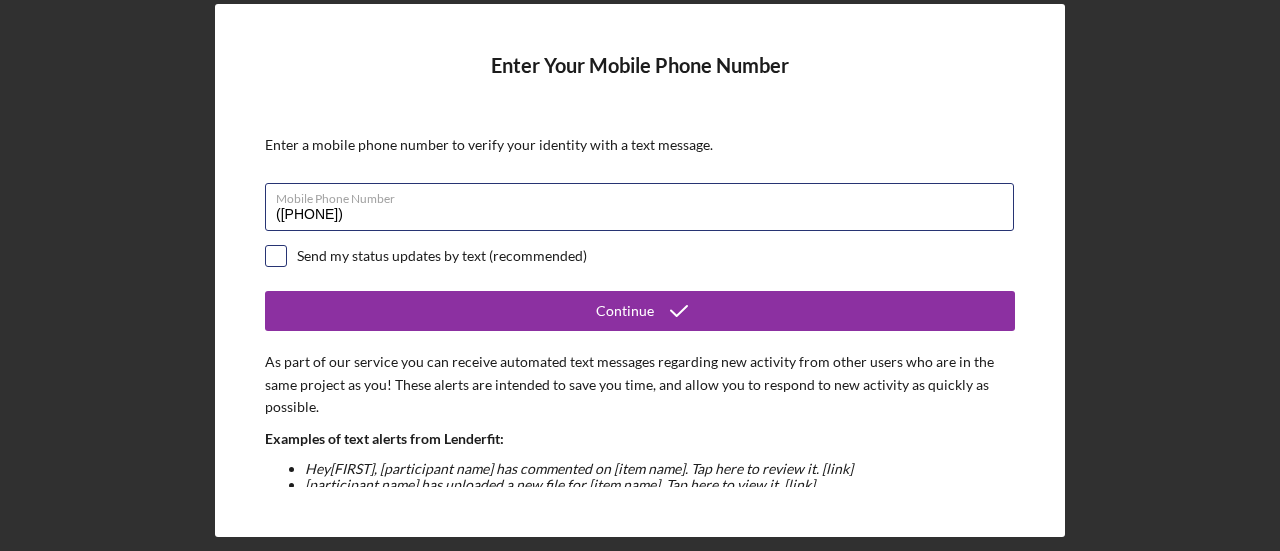 type on "([PHONE])" 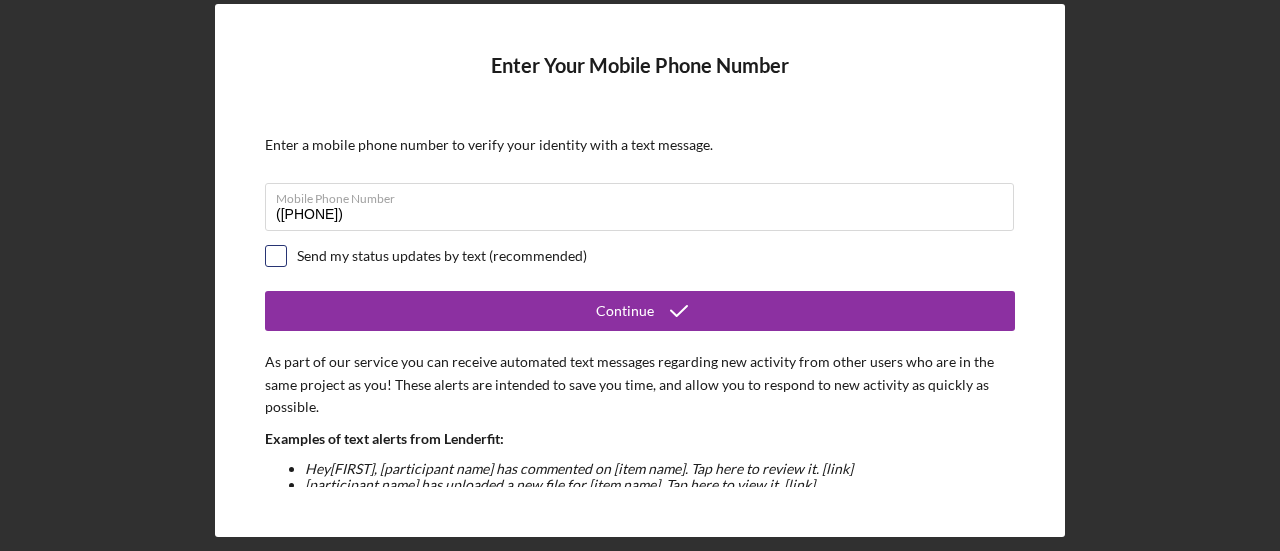 click at bounding box center [276, 256] 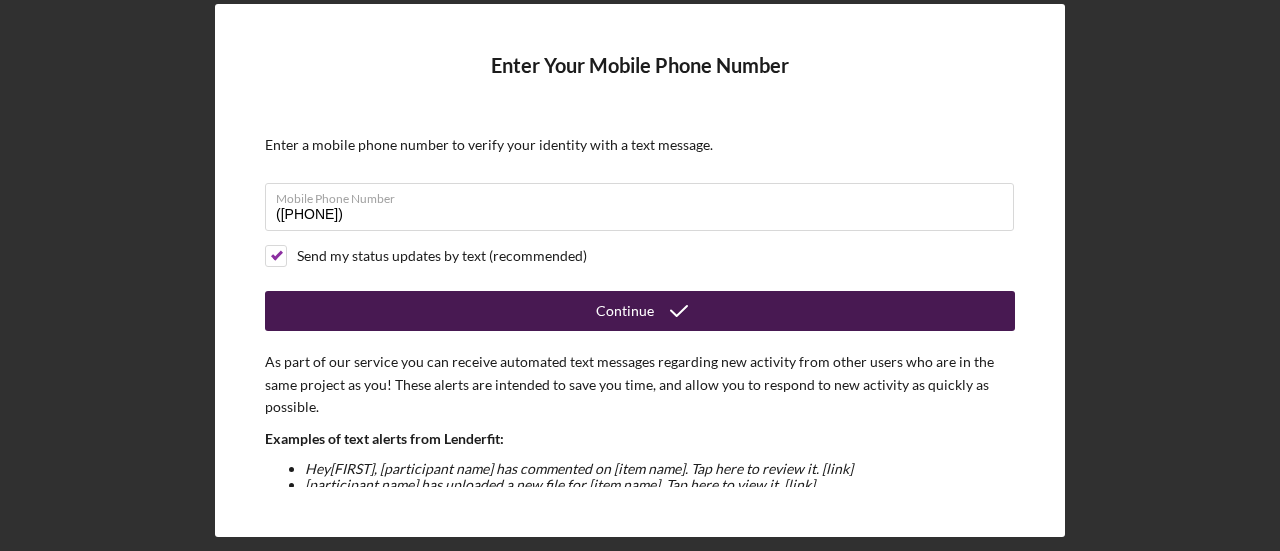 click on "Continue" at bounding box center [640, 311] 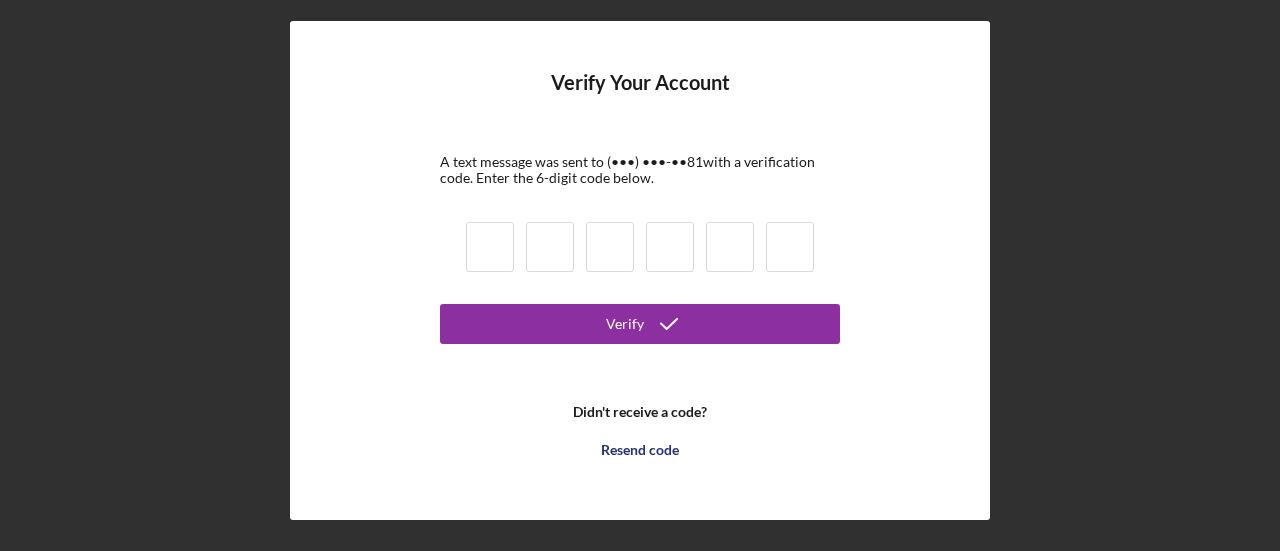 click at bounding box center [490, 247] 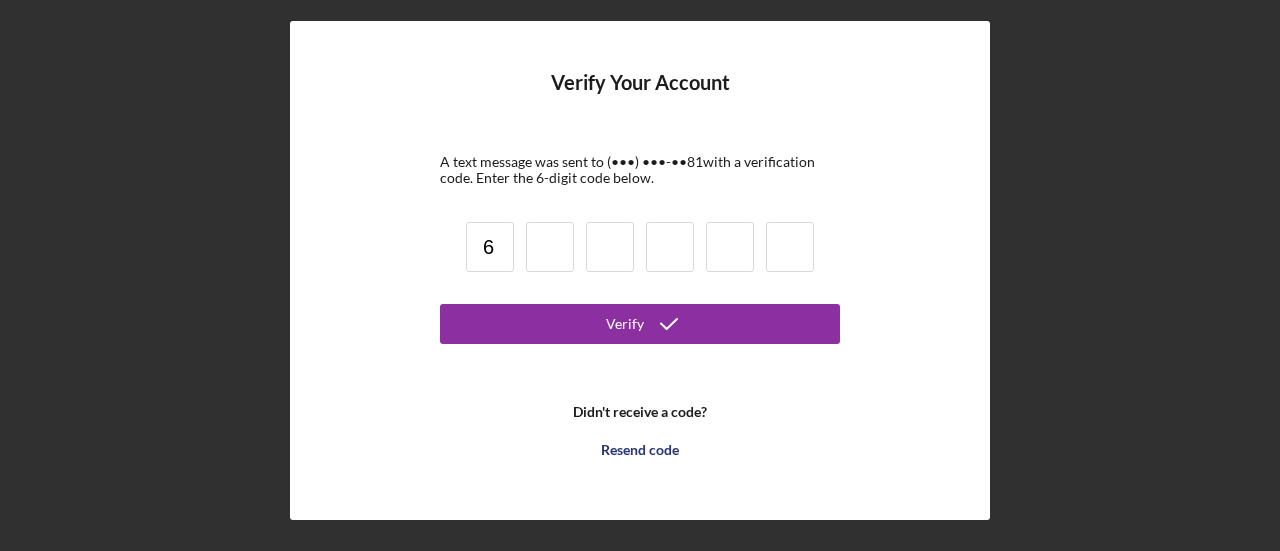 type on "6" 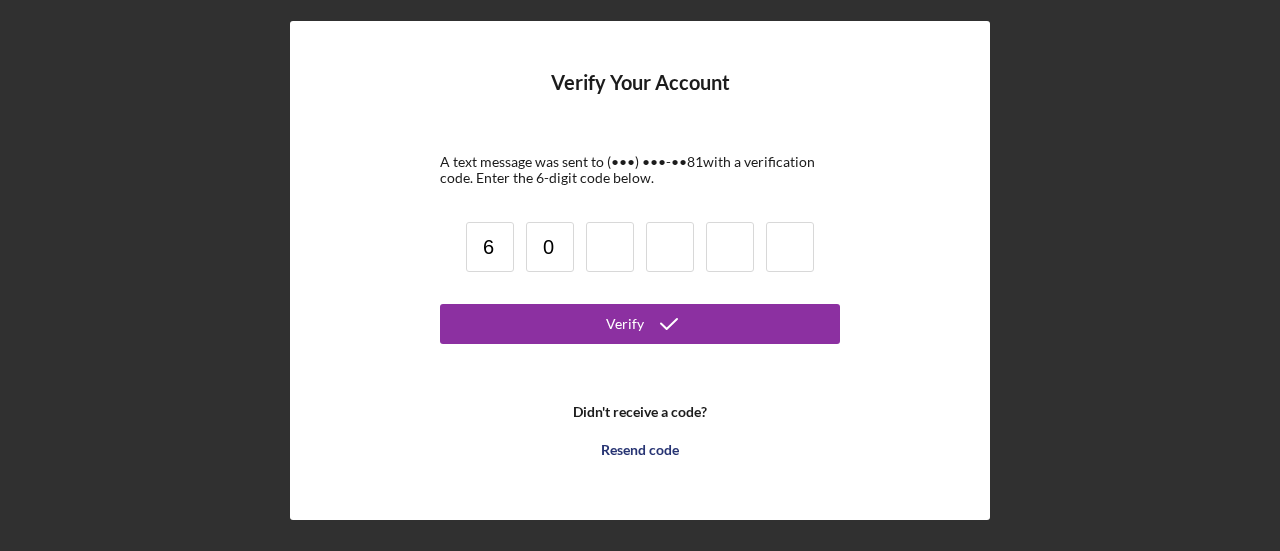 type on "0" 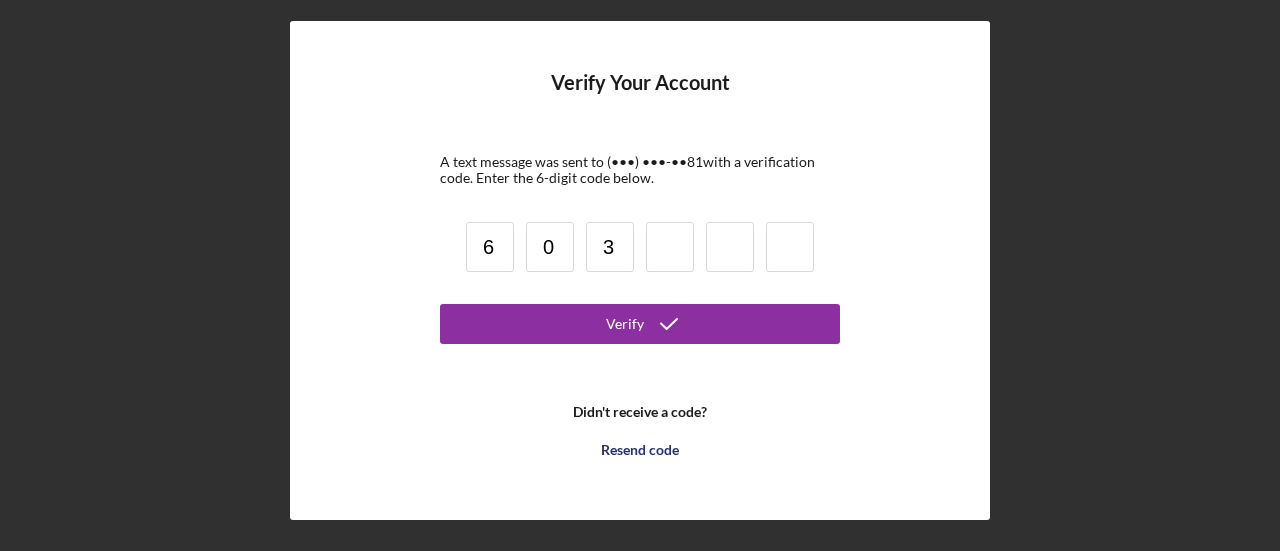 type on "3" 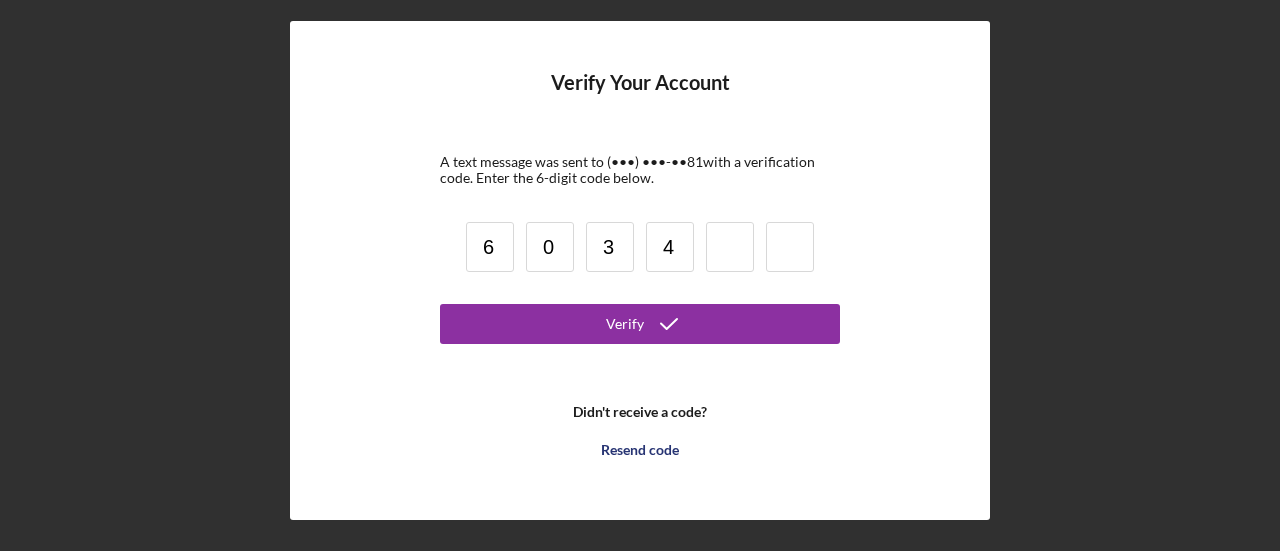 type on "4" 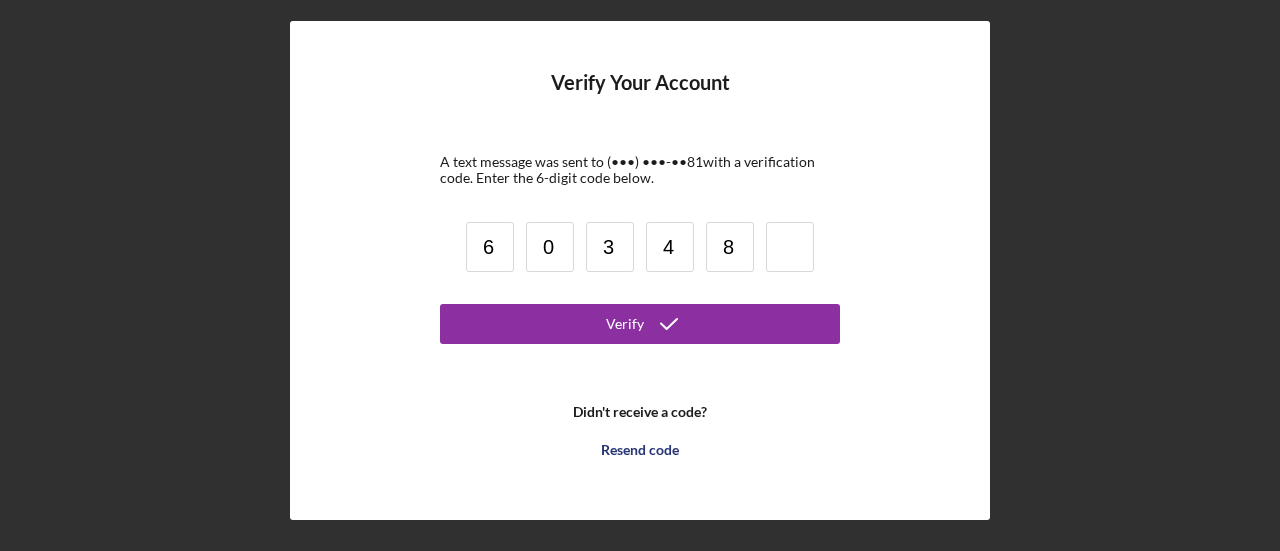 type on "8" 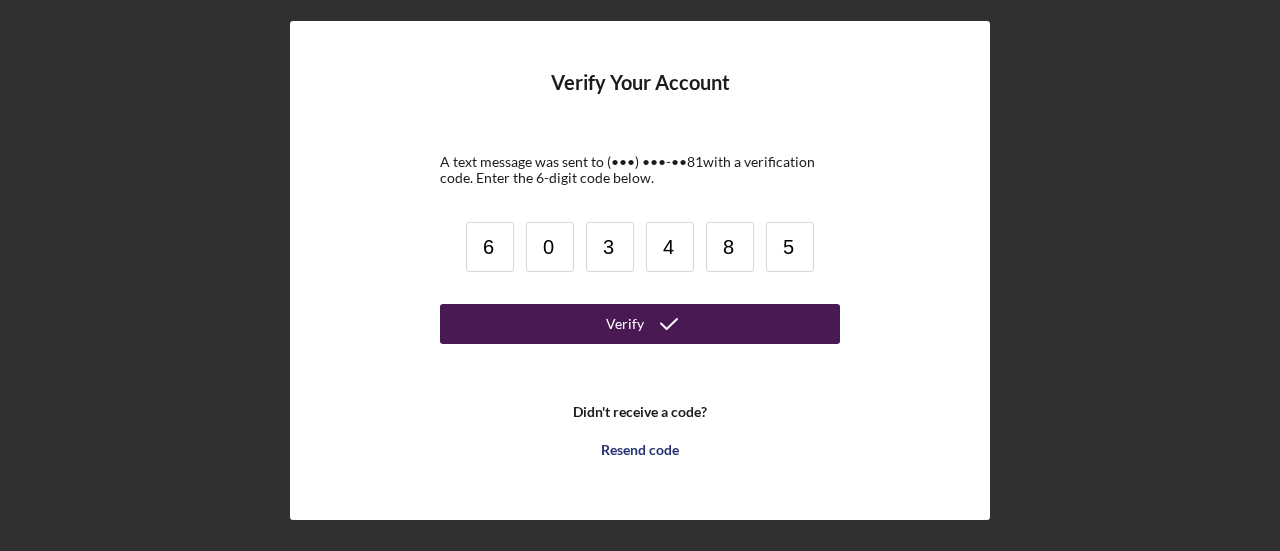 type on "5" 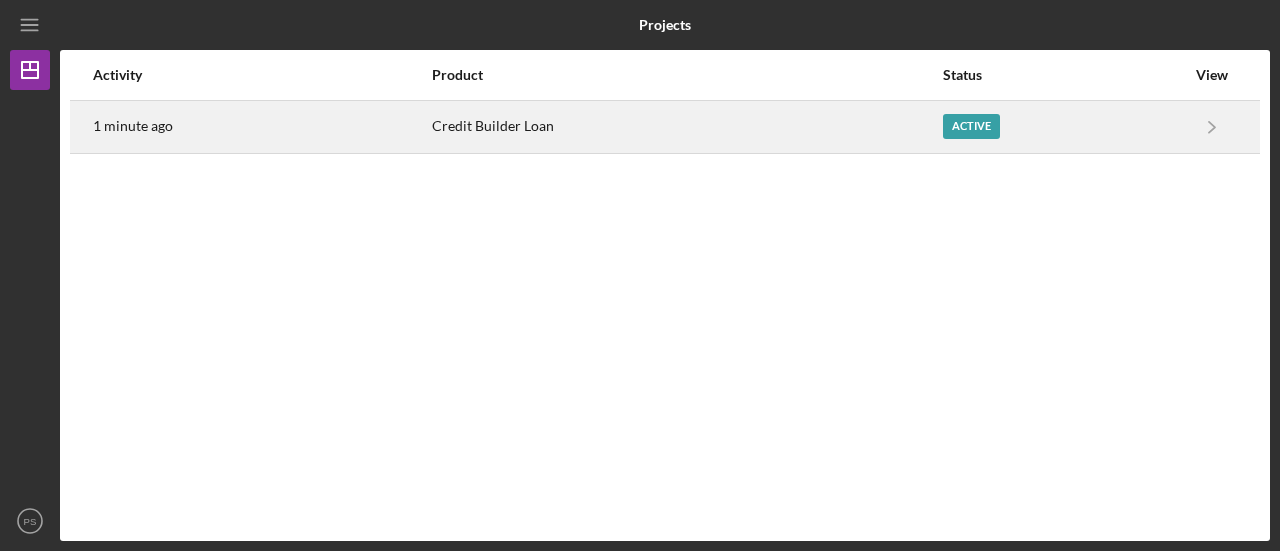 click on "Active" at bounding box center [971, 126] 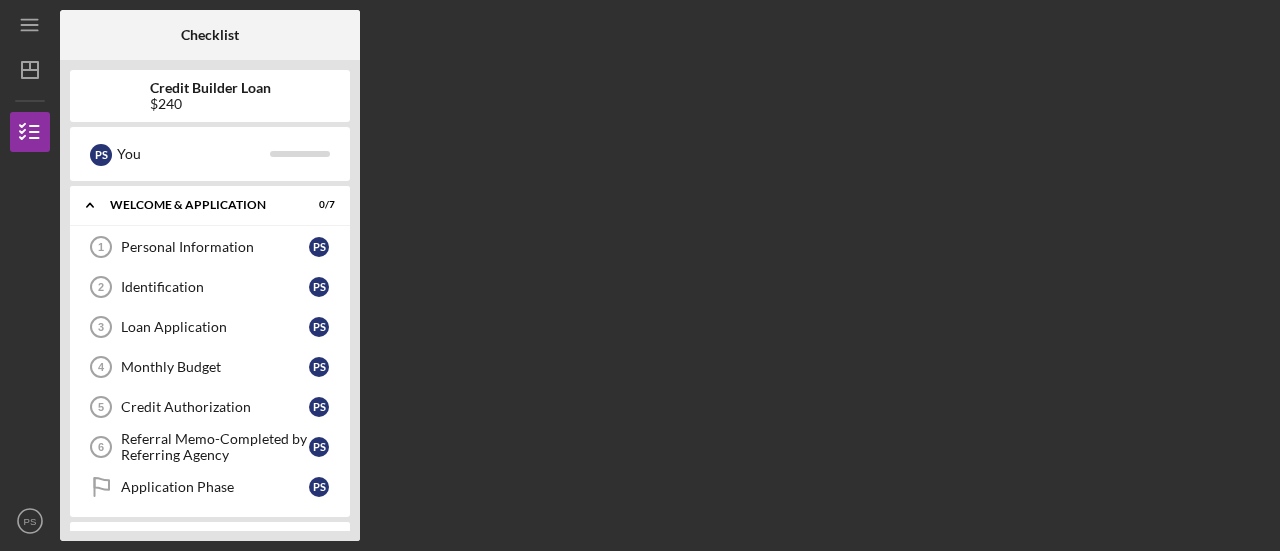click on "Checklist Credit Builder Loan $240 P S You Icon/Expander Welcome & Application 0 / 7 Personal Information 1 Personal Information P S Identification 2 Identification P S Loan Application 3 Loan Application P S Monthly Budget 4 Monthly Budget P S Credit Authorization 5 Credit Authorization P S Referral Memo-Completed by Referring Agency 6 Referral Memo-Completed by Referring Agency P S Application Phase Application Phase P S Icon/Expander Decision Phase 0 / 2 Icon/Expander Closing Phase 0 / 1" at bounding box center (665, 275) 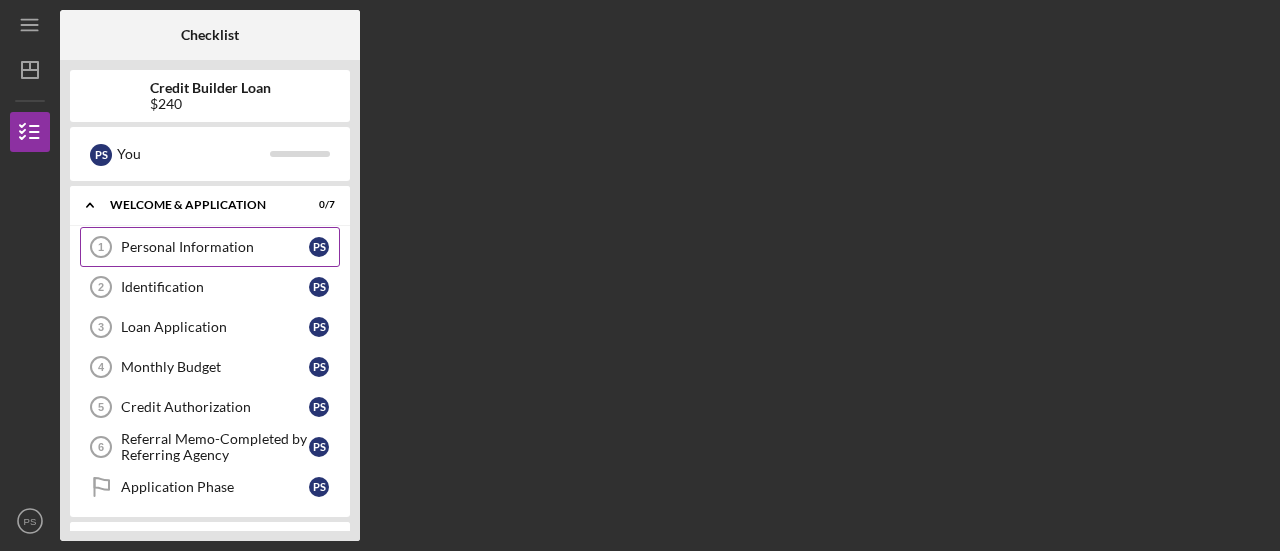 click on "Personal Information 1 Personal Information P S" at bounding box center (210, 247) 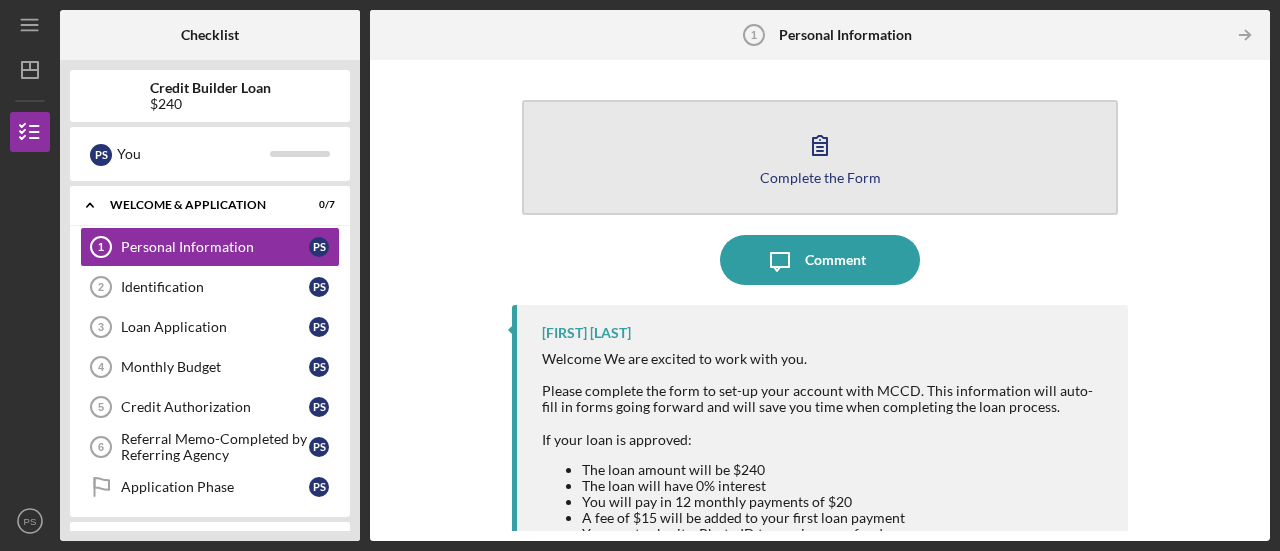 click on "Complete the Form Form" at bounding box center (820, 157) 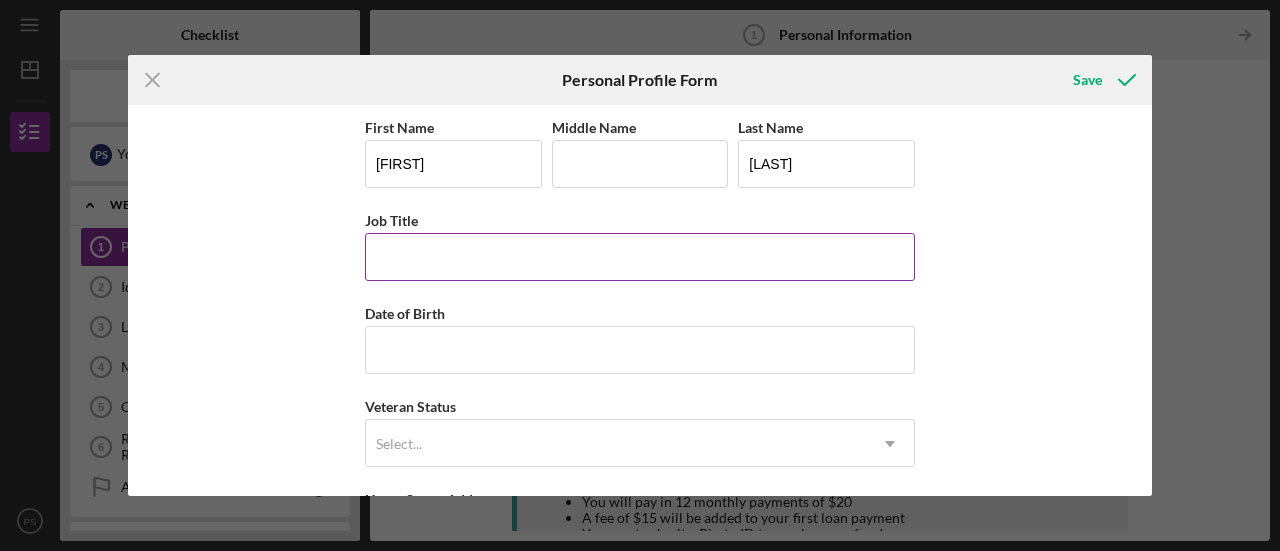 click on "Job Title" at bounding box center [640, 257] 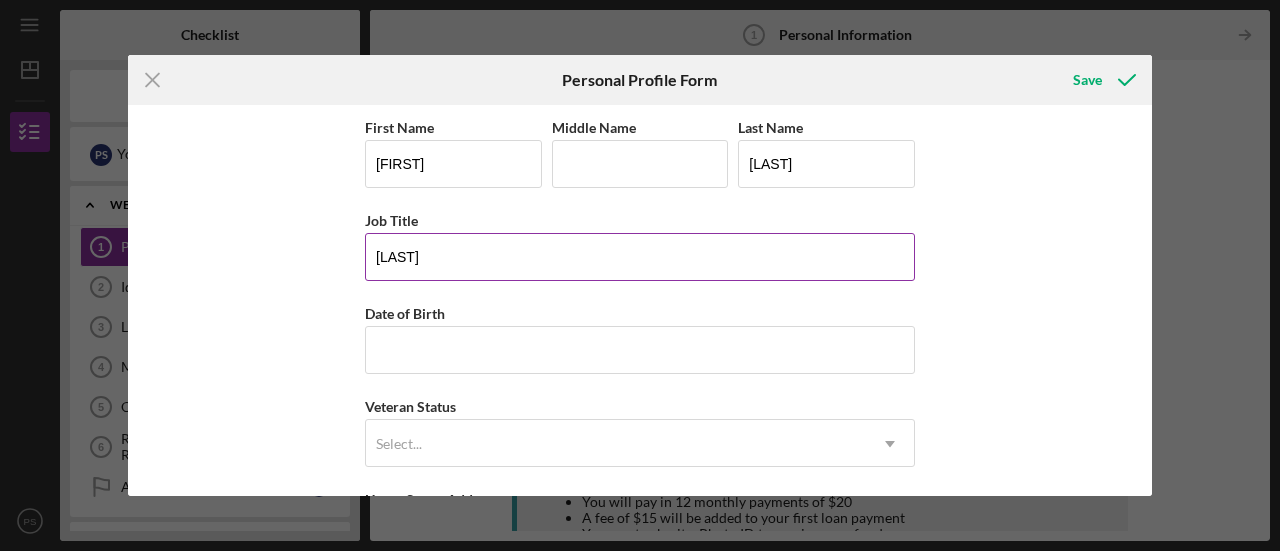 click on "[LAST]" at bounding box center (640, 257) 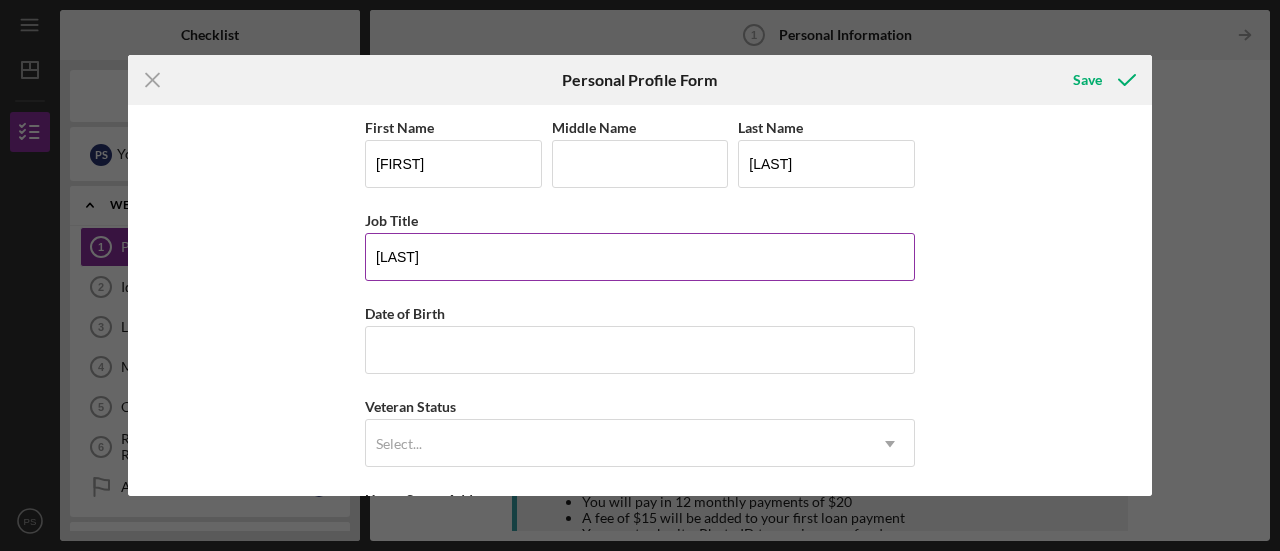 type on "[LAST]" 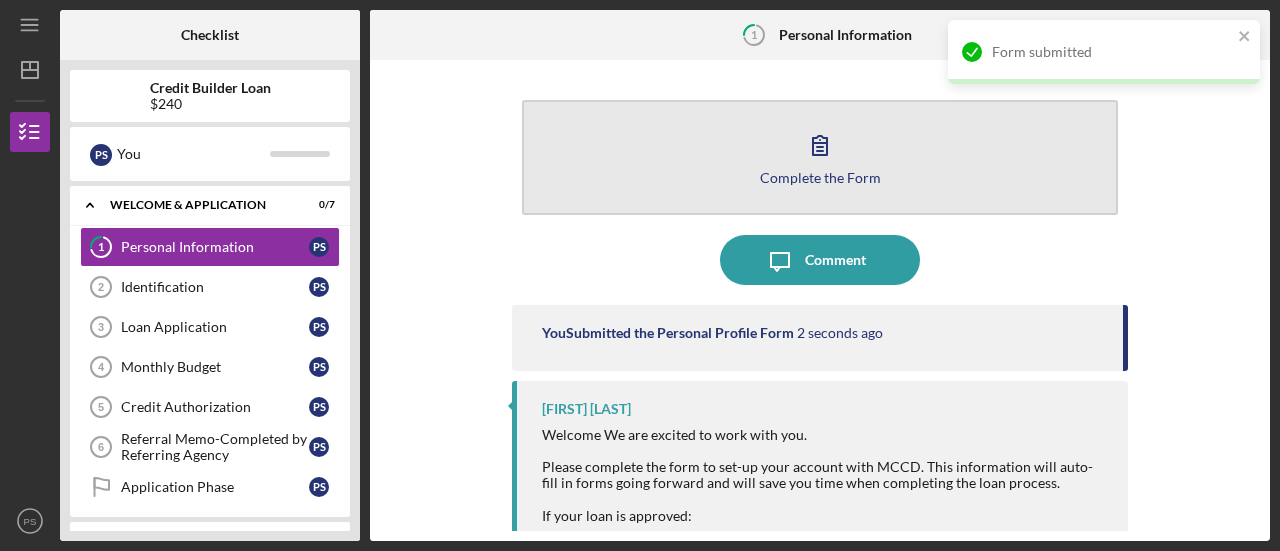 click on "Complete the Form Form" at bounding box center (820, 157) 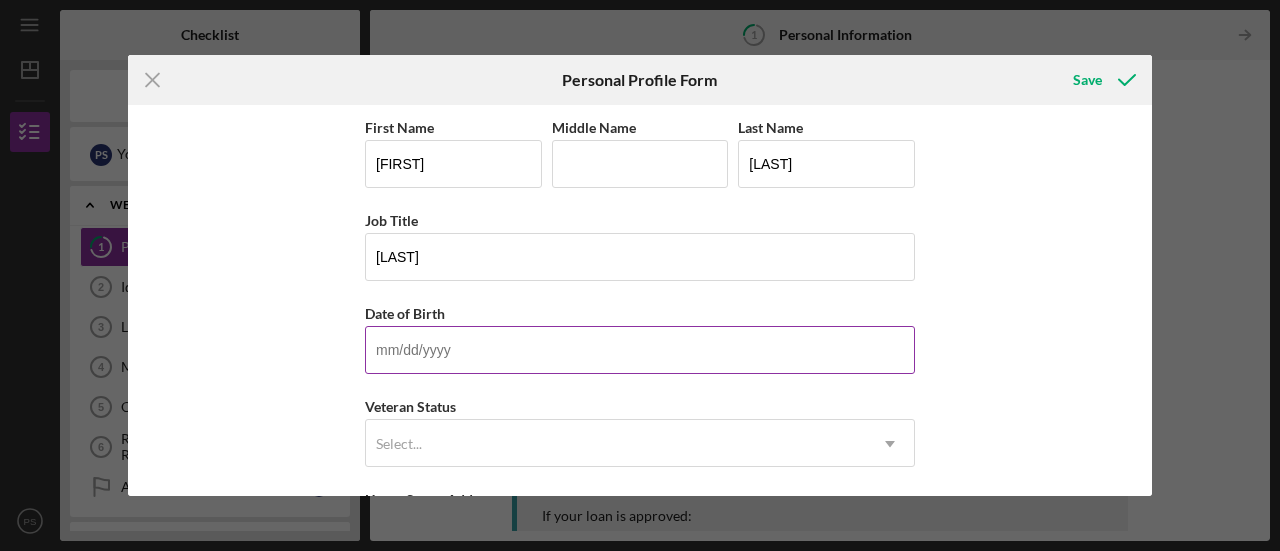 click on "Date of Birth" at bounding box center (640, 350) 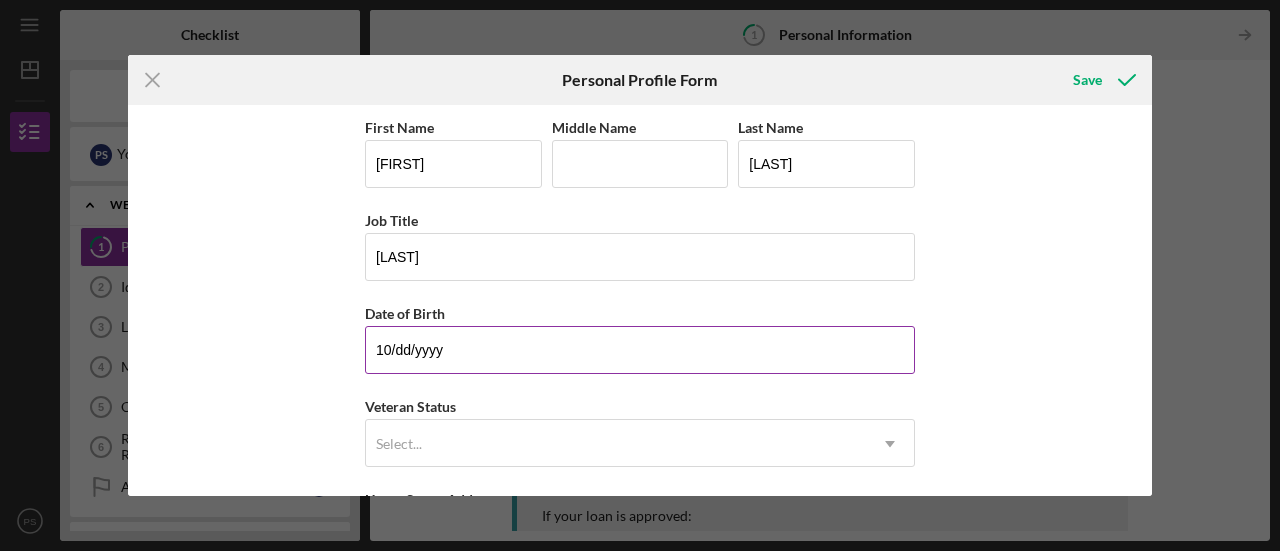 type on "1m/dd/yyyy" 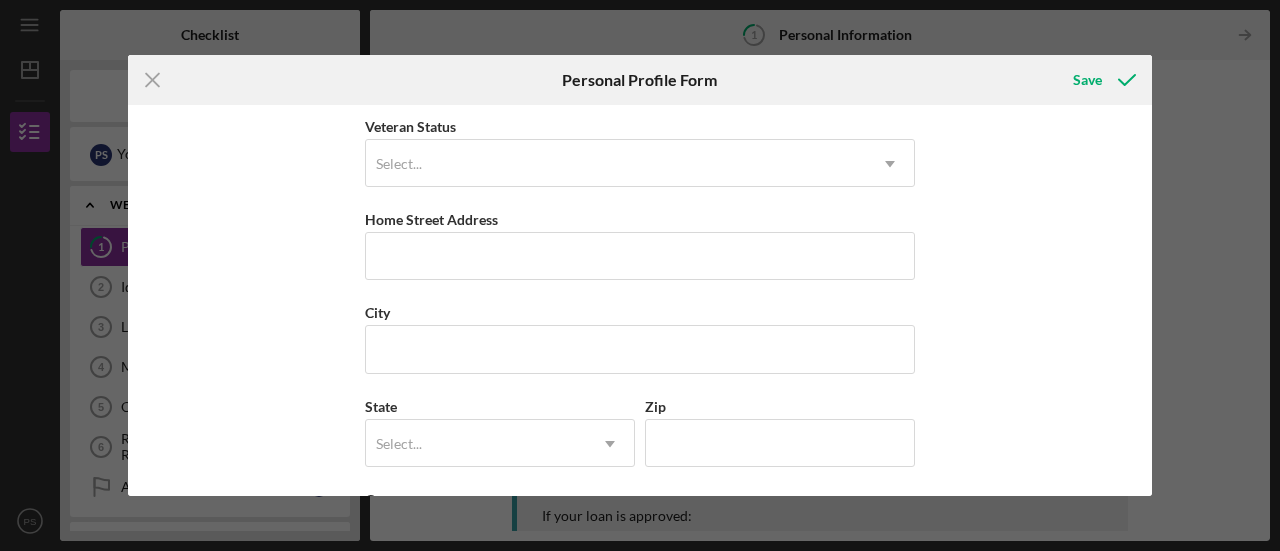 scroll, scrollTop: 268, scrollLeft: 0, axis: vertical 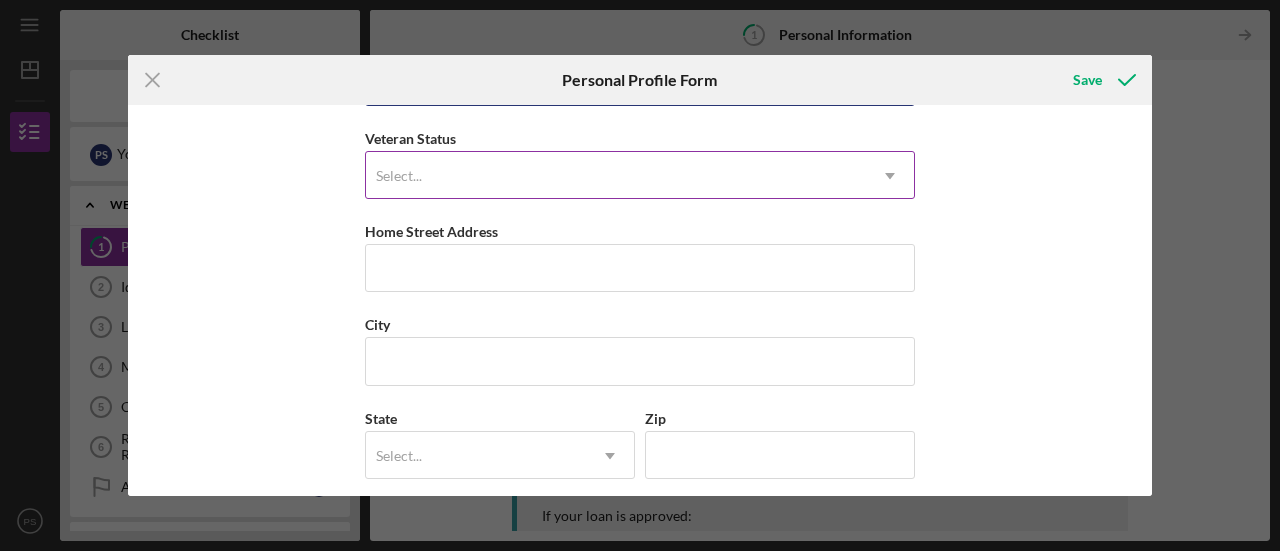 type on "[DATE]" 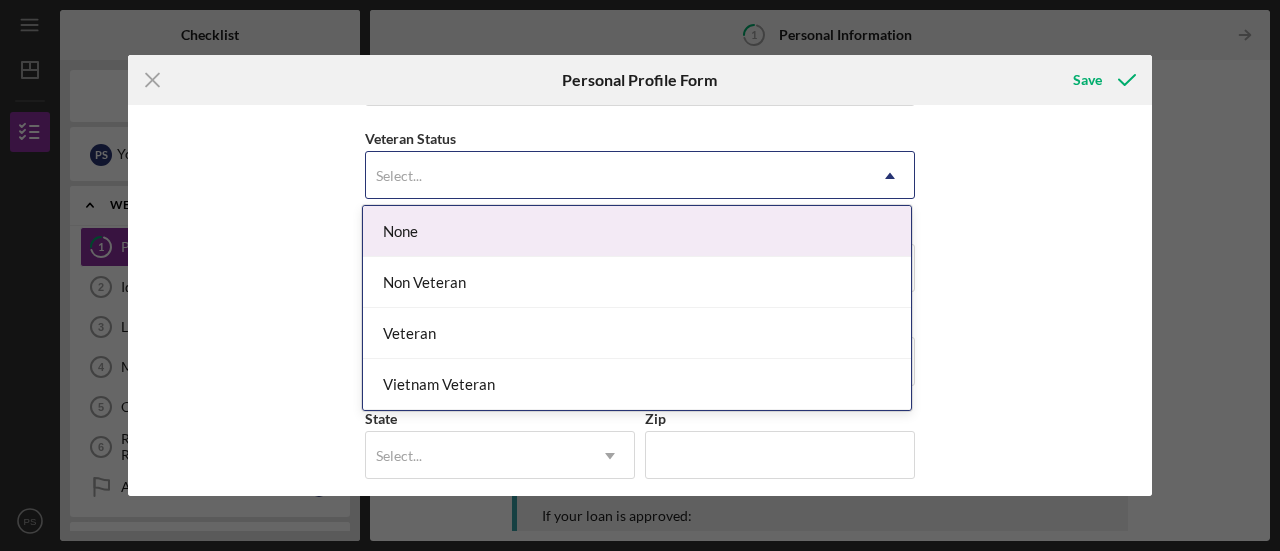 click on "Select..." at bounding box center [616, 176] 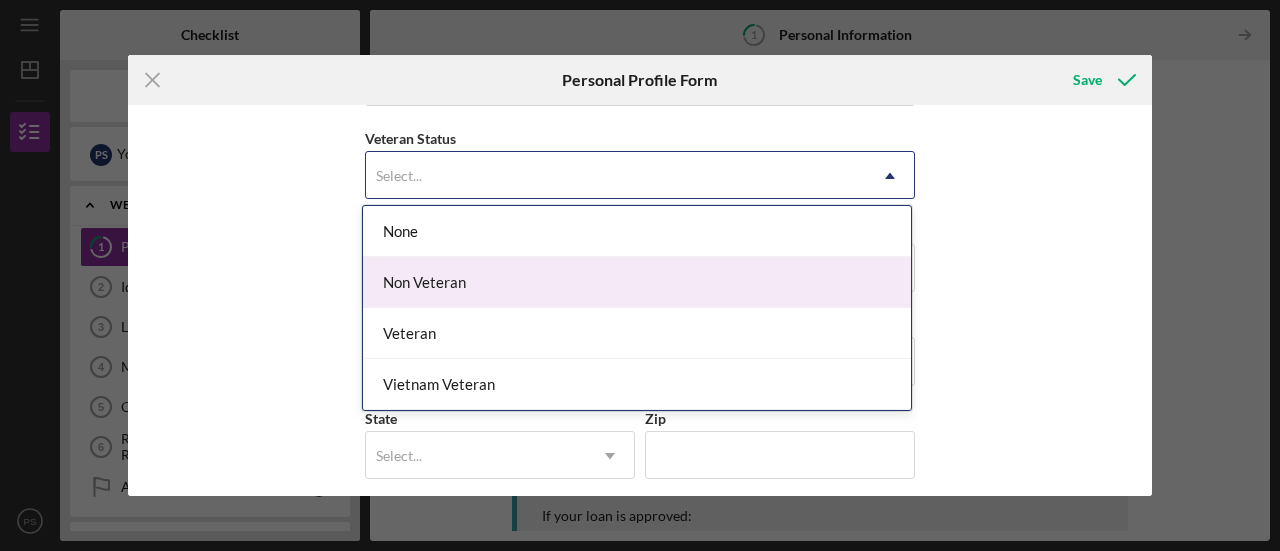 click on "Non Veteran" at bounding box center (637, 282) 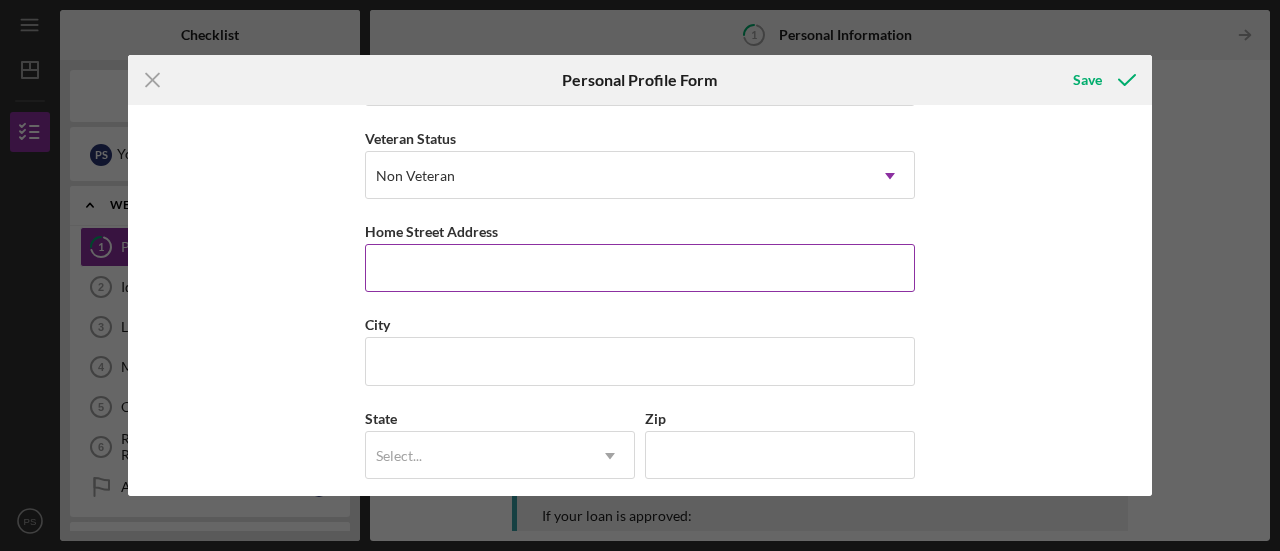 click on "Home Street Address" at bounding box center [640, 268] 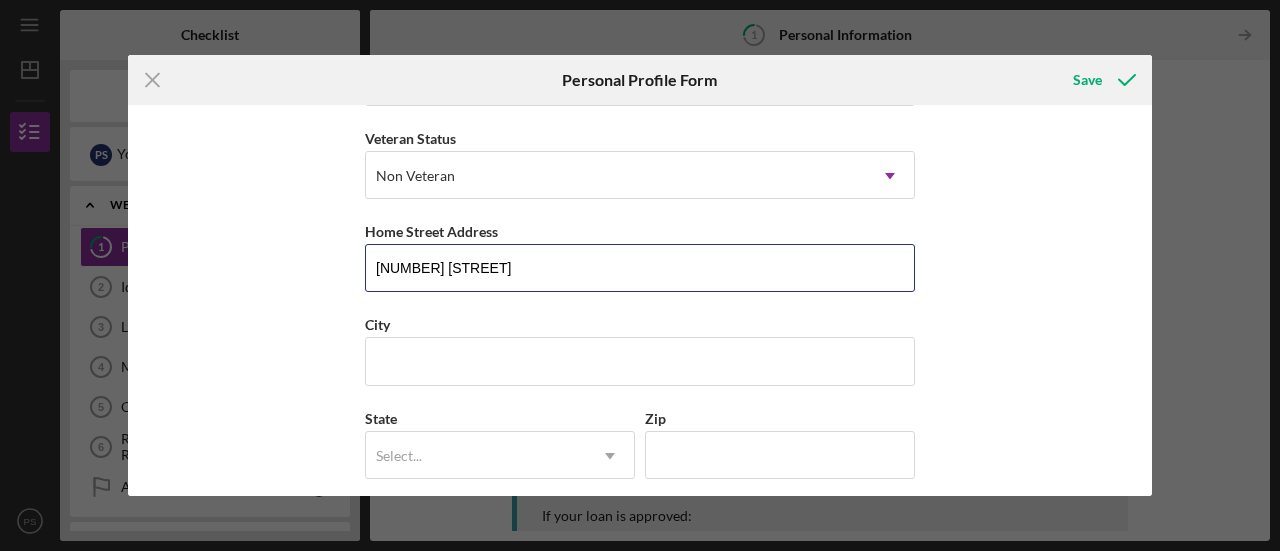 type on "[NUMBER] [STREET]" 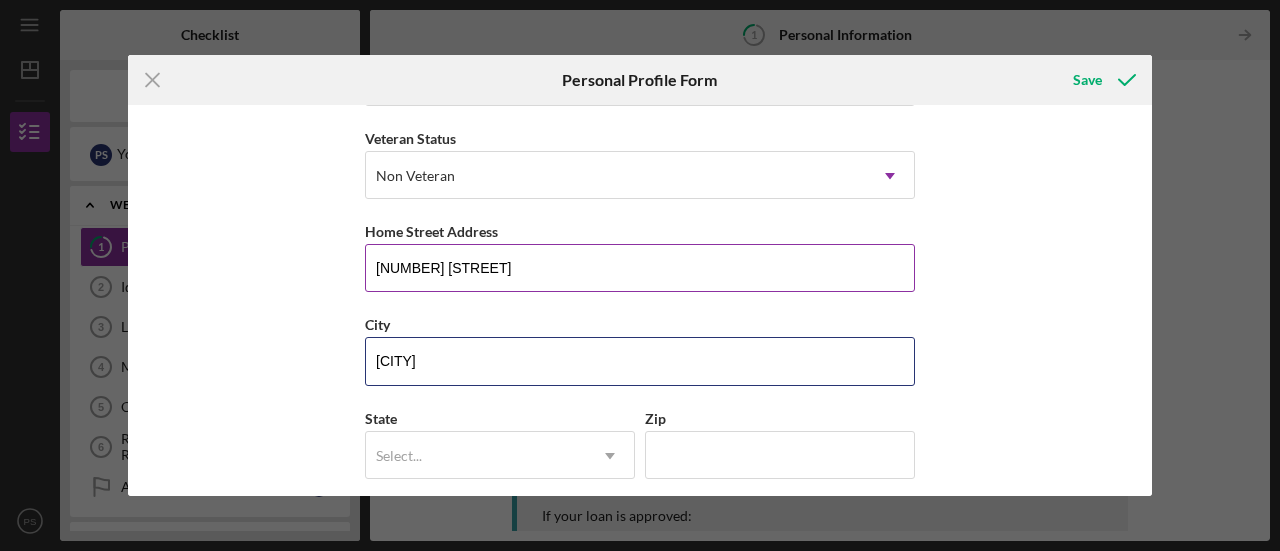 type on "[CITY]" 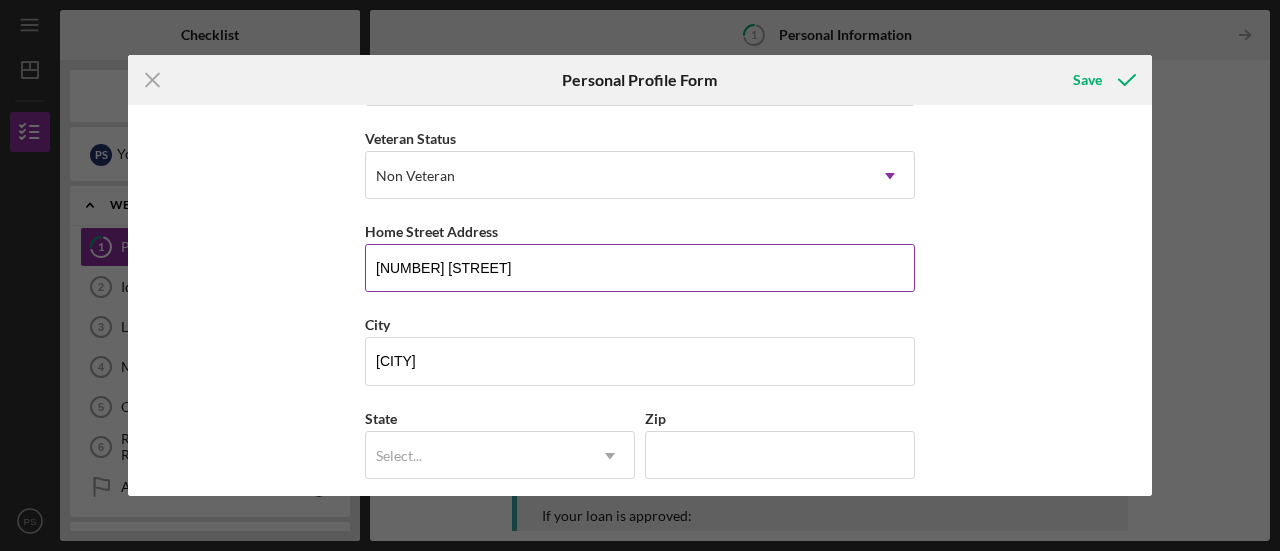 click on "[NUMBER] [STREET]" at bounding box center (640, 268) 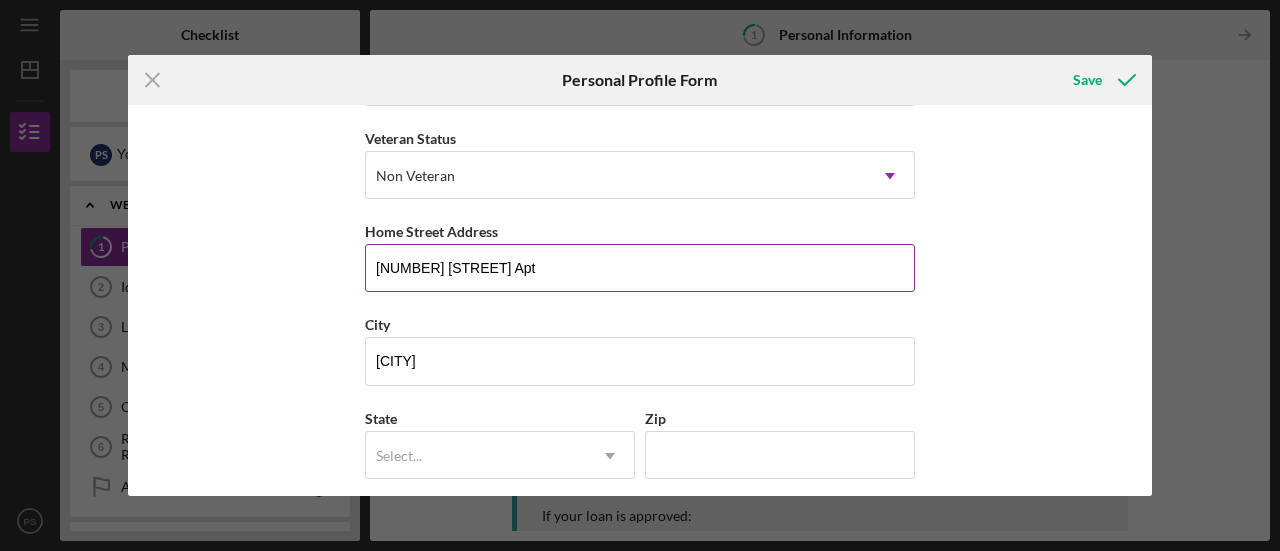 scroll, scrollTop: 368, scrollLeft: 0, axis: vertical 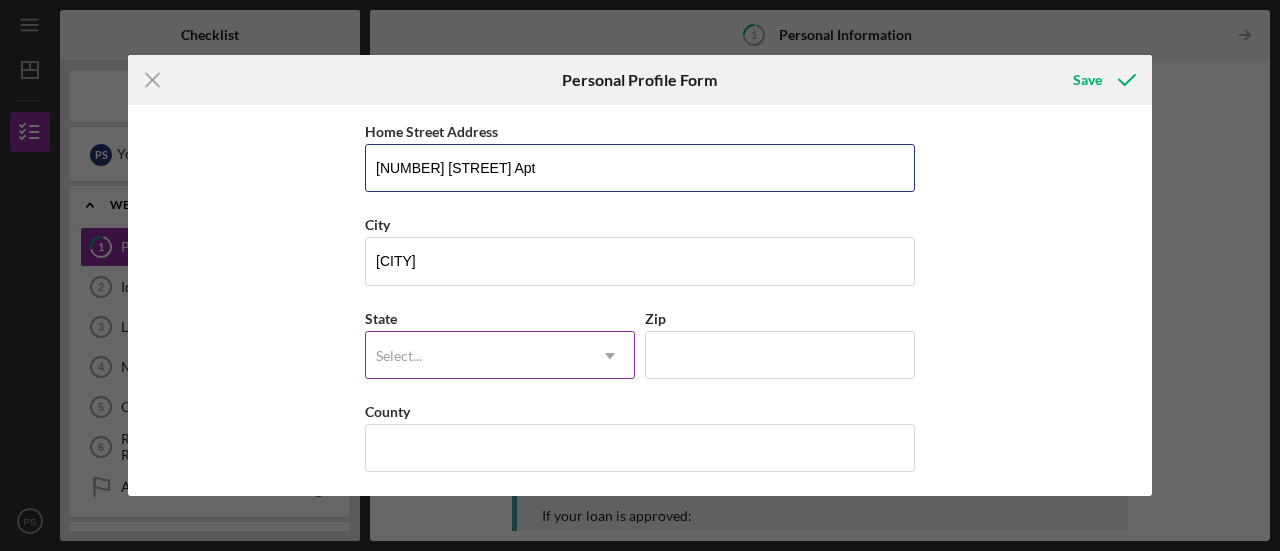 type on "[NUMBER] [STREET] Apt" 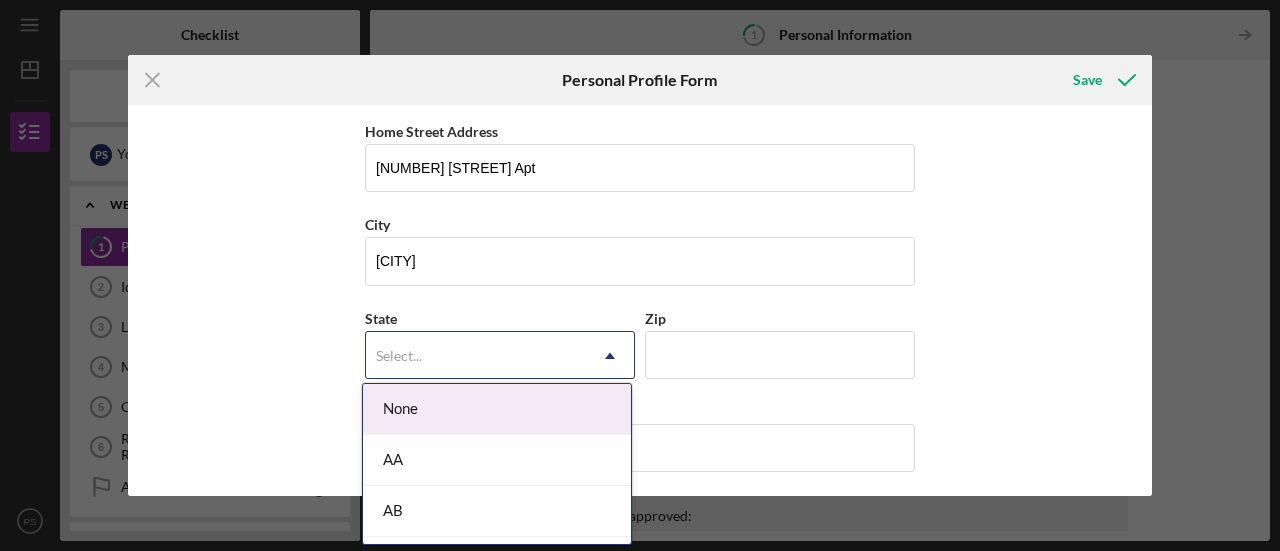 click on "Icon/Dropdown Arrow" 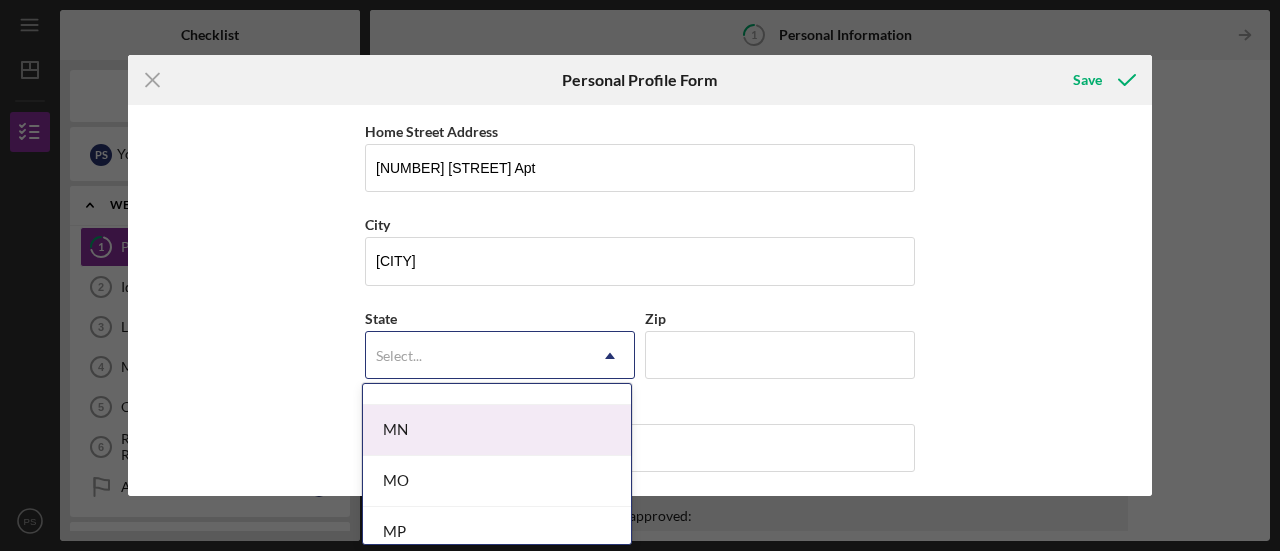 scroll, scrollTop: 1714, scrollLeft: 0, axis: vertical 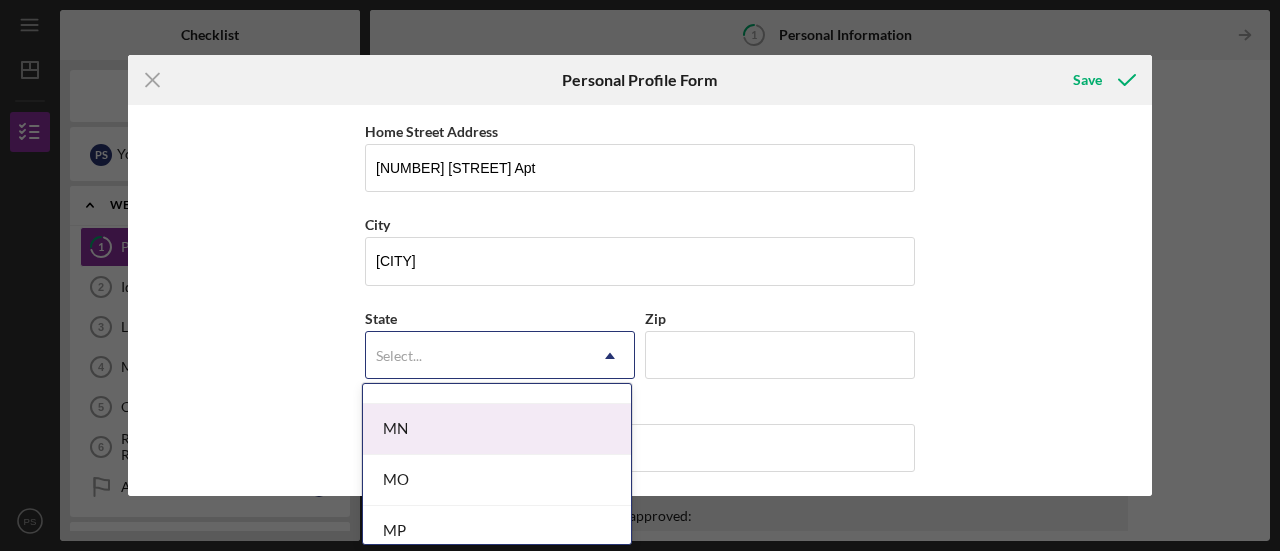 click on "MN" at bounding box center (497, 429) 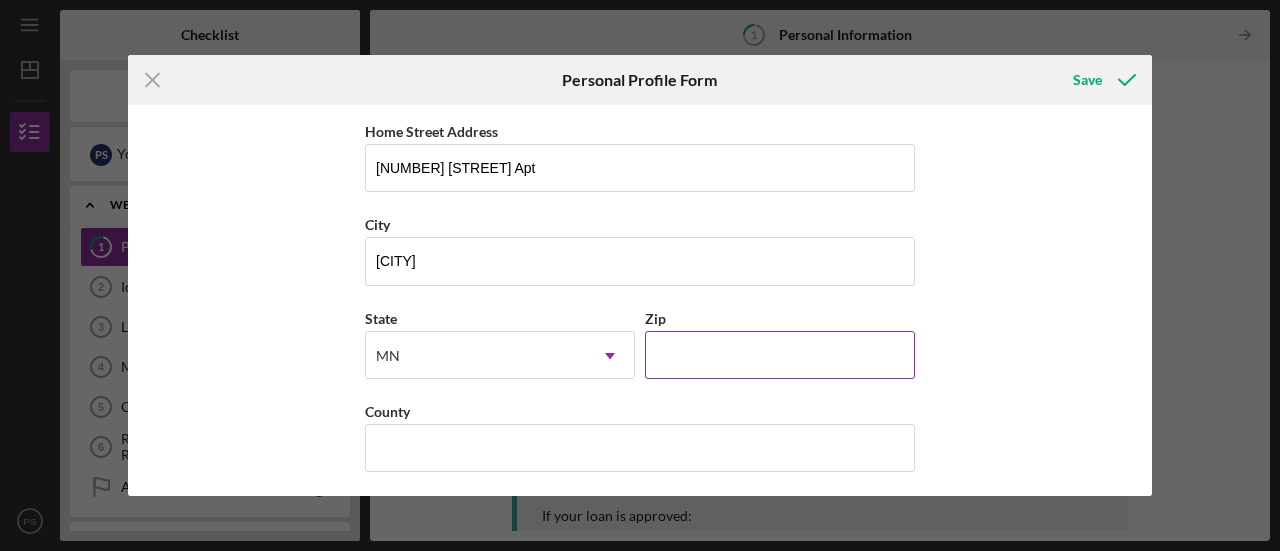 click on "Zip" at bounding box center (780, 355) 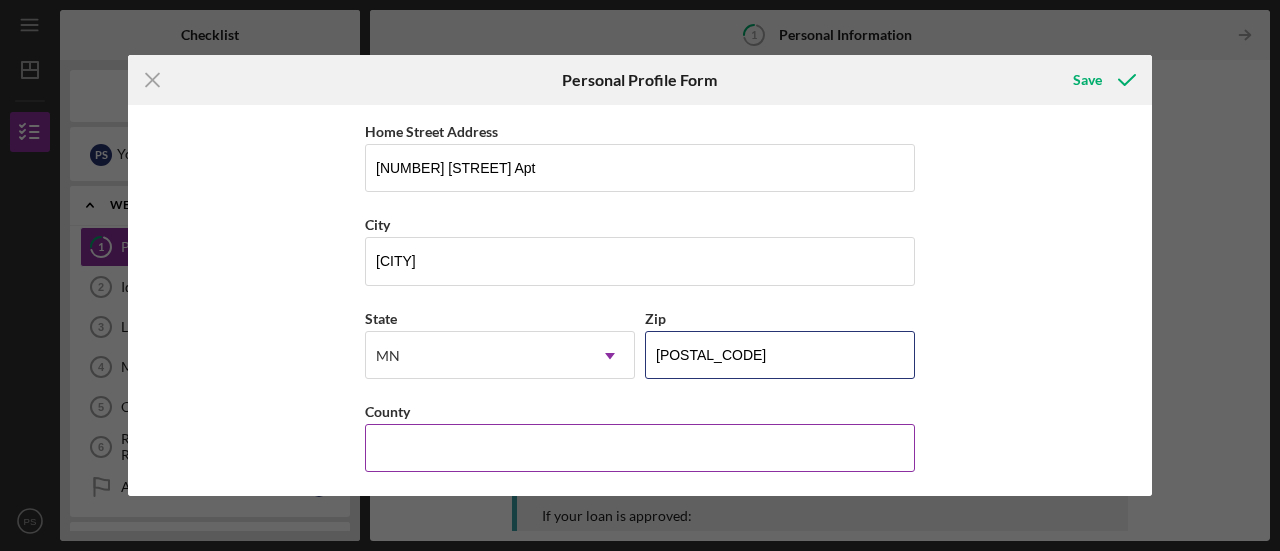 type on "[POSTAL_CODE]" 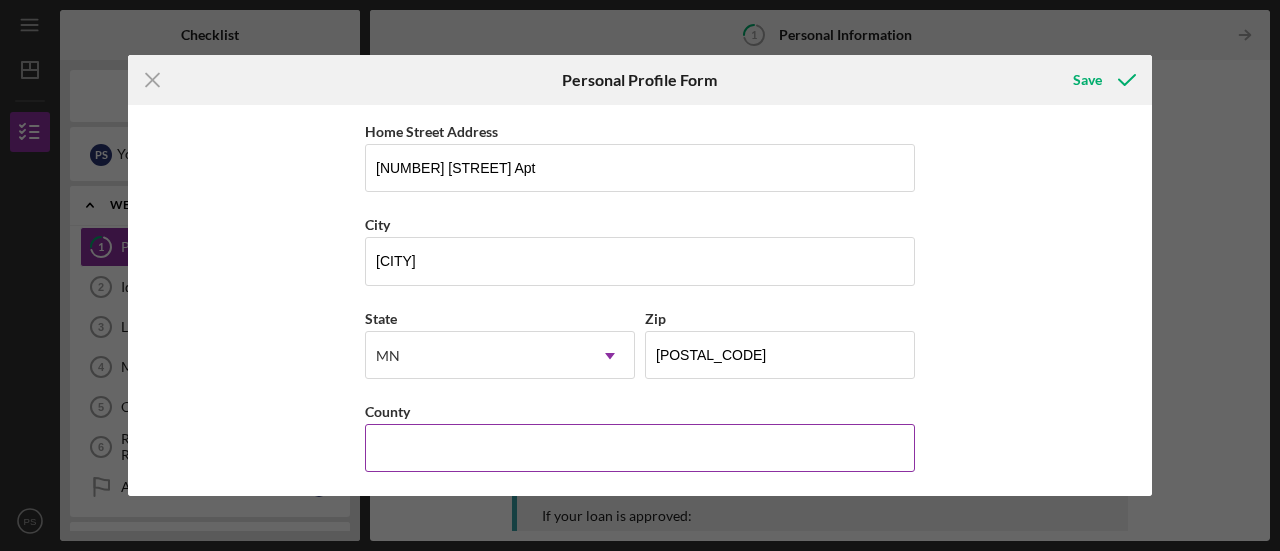 click on "County" at bounding box center [640, 448] 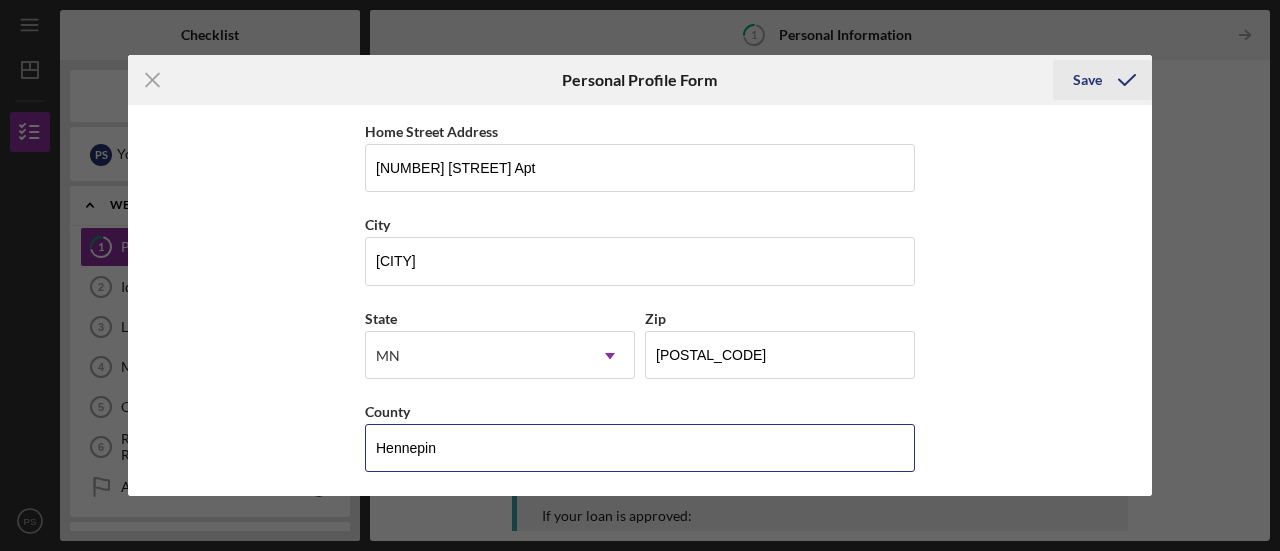 type on "Hennepin" 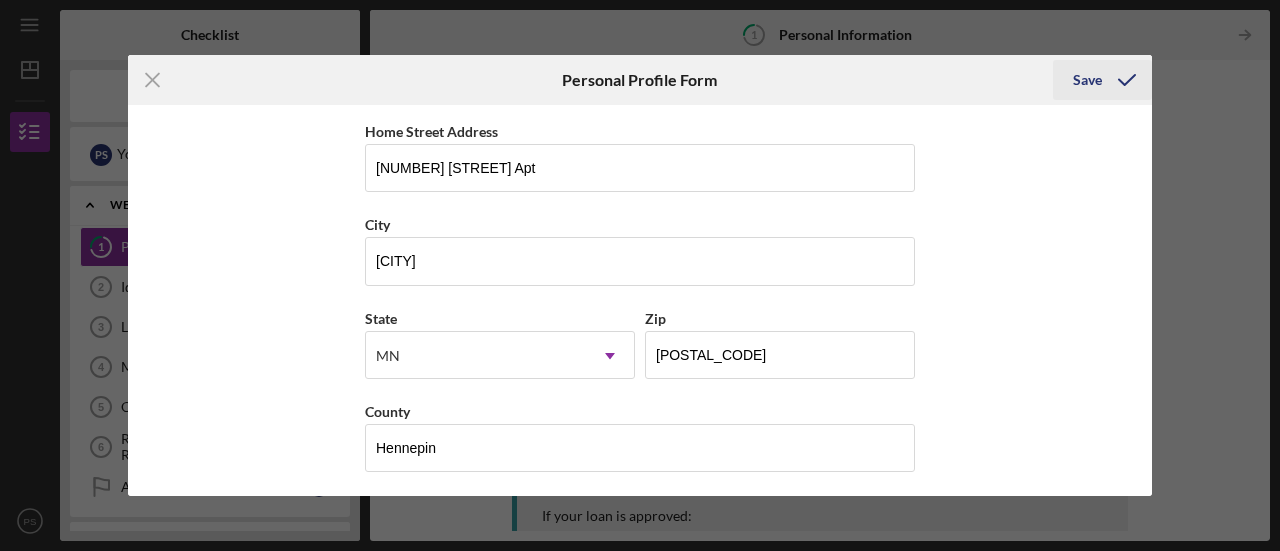 click on "Save" at bounding box center (1087, 80) 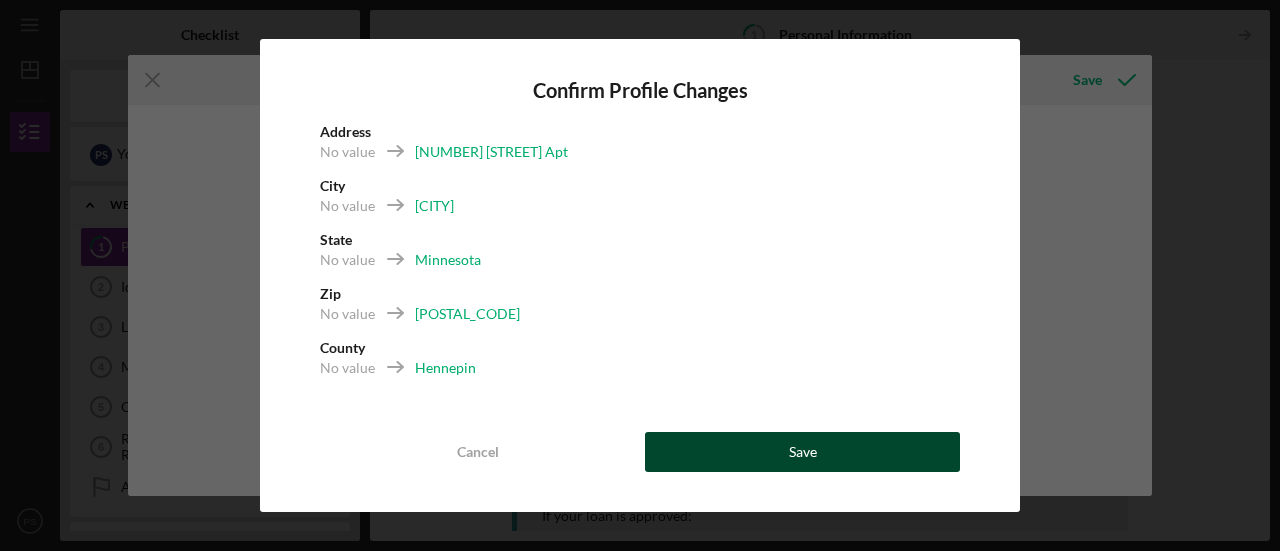 click on "Save" at bounding box center [802, 452] 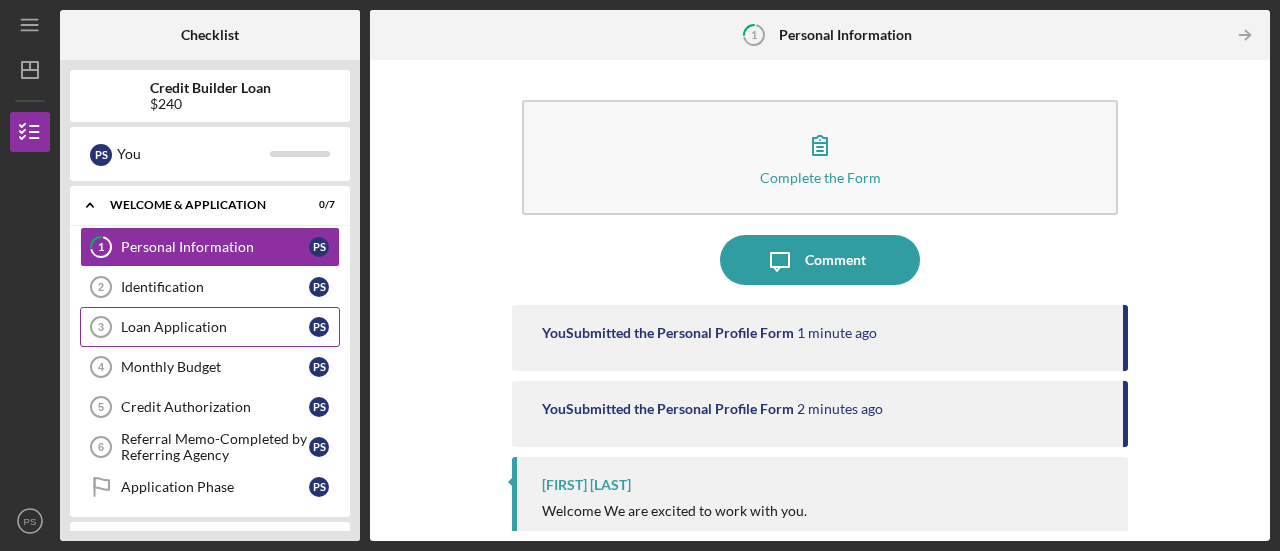 click on "Loan Application" at bounding box center [215, 327] 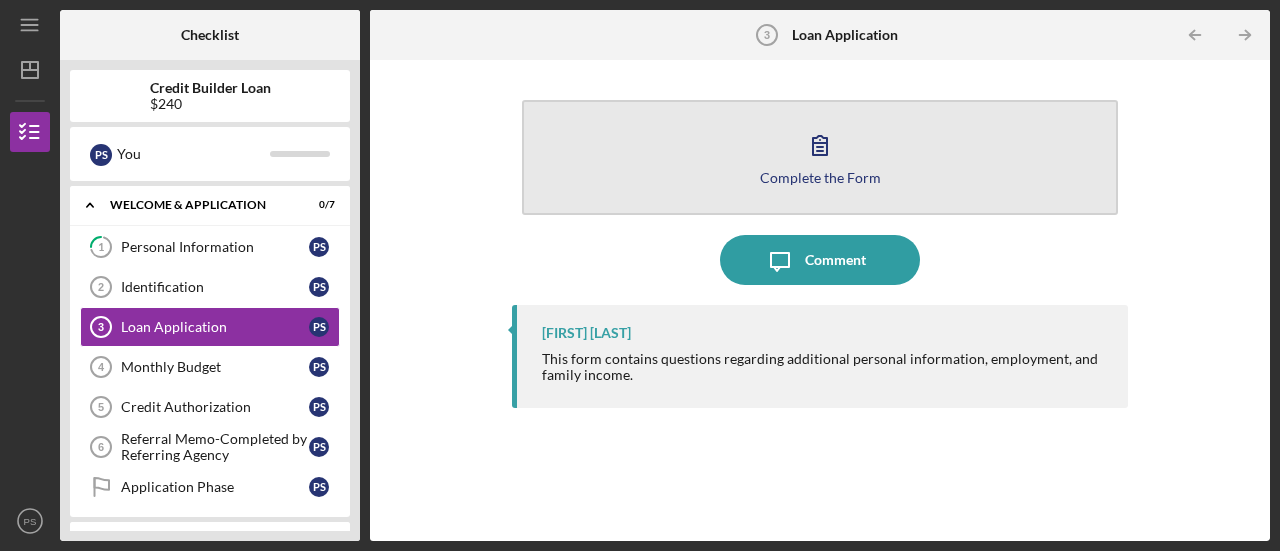 click on "Complete the Form Form" at bounding box center [820, 157] 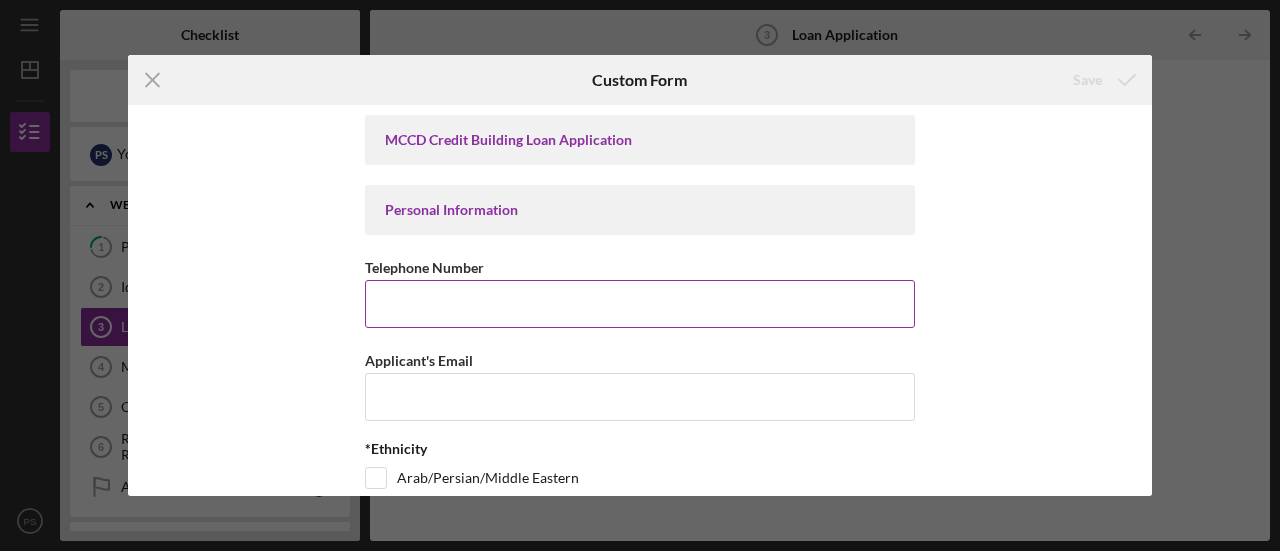 click on "Telephone Number" at bounding box center [640, 304] 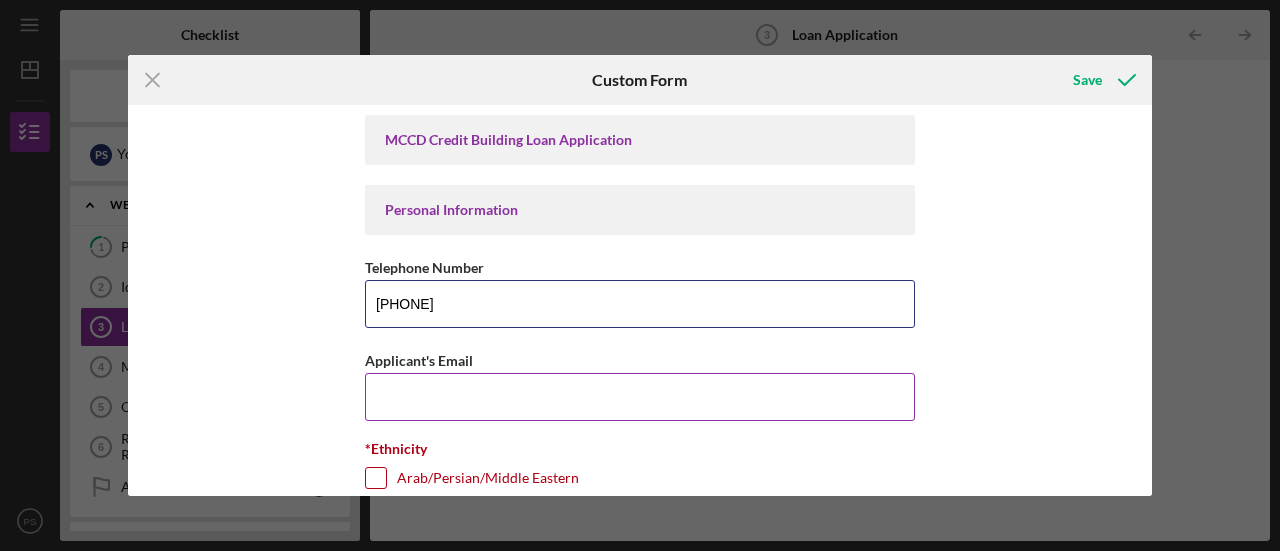 type on "[PHONE]" 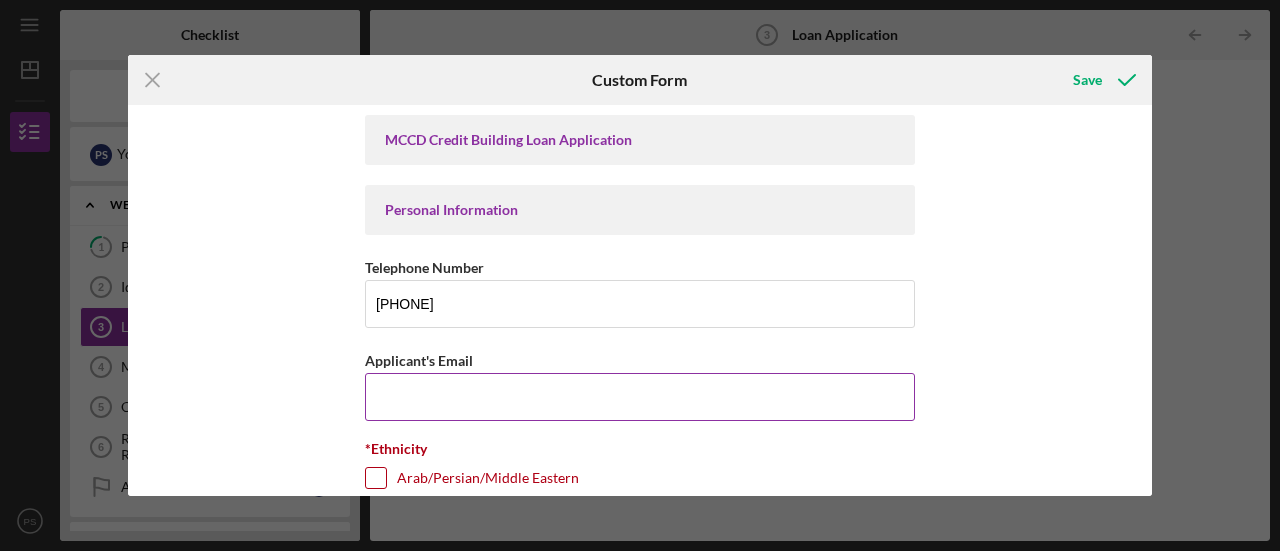 click on "Applicant's Email" at bounding box center (640, 397) 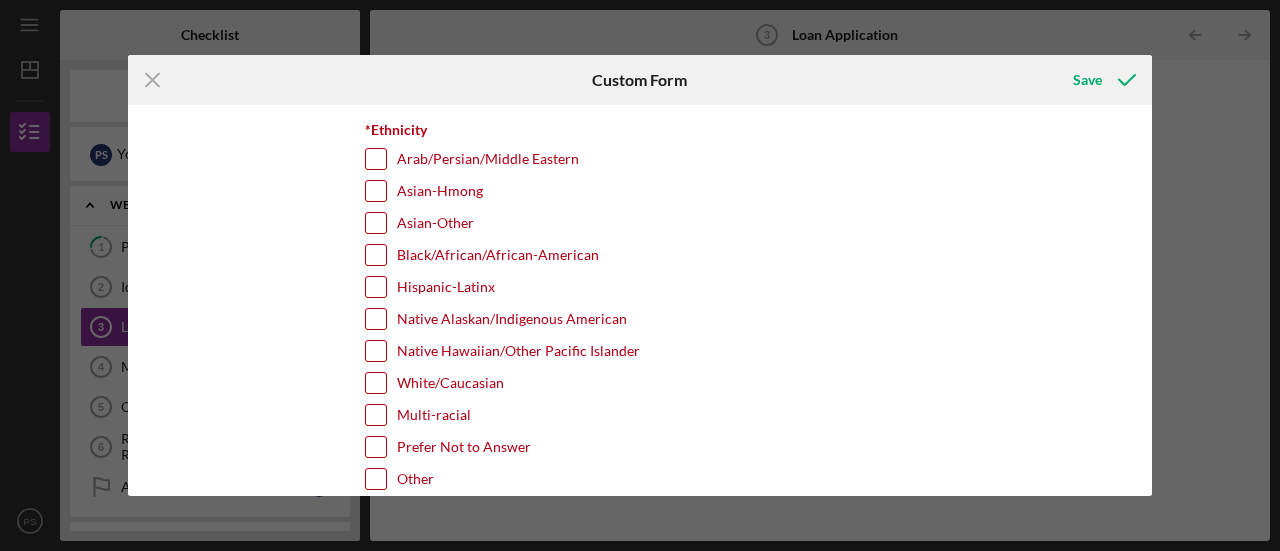 scroll, scrollTop: 326, scrollLeft: 0, axis: vertical 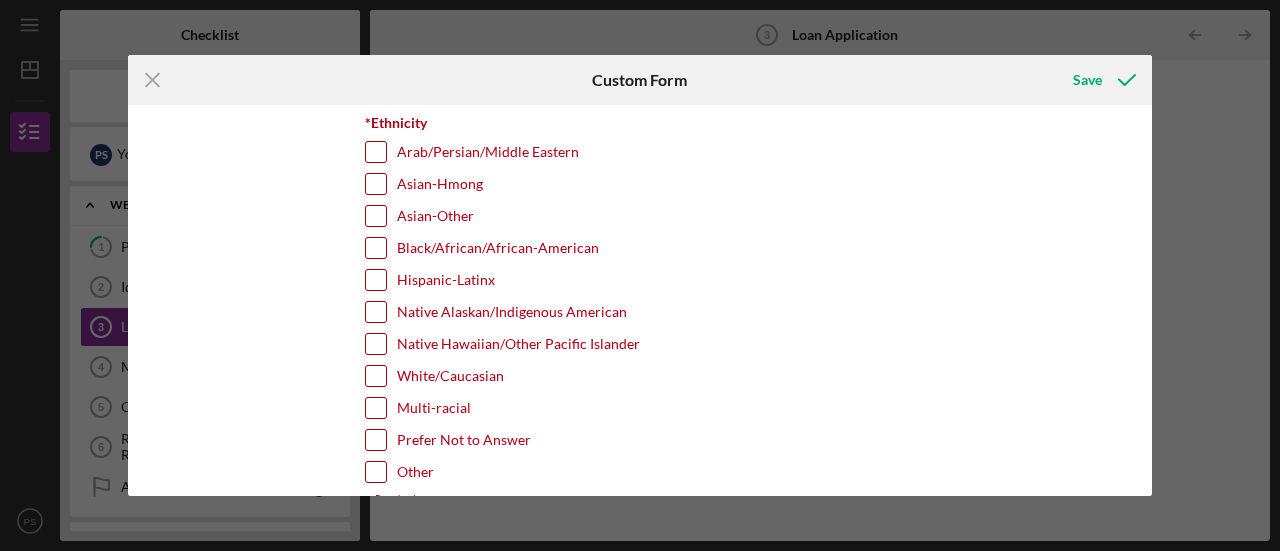 type on "[EMAIL]" 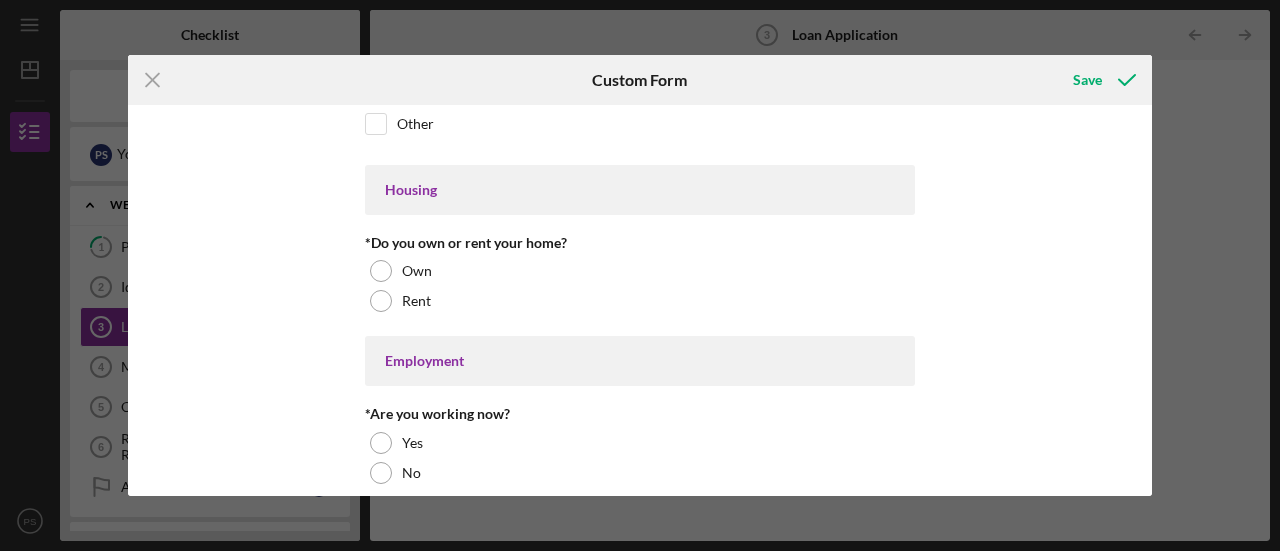 scroll, scrollTop: 675, scrollLeft: 0, axis: vertical 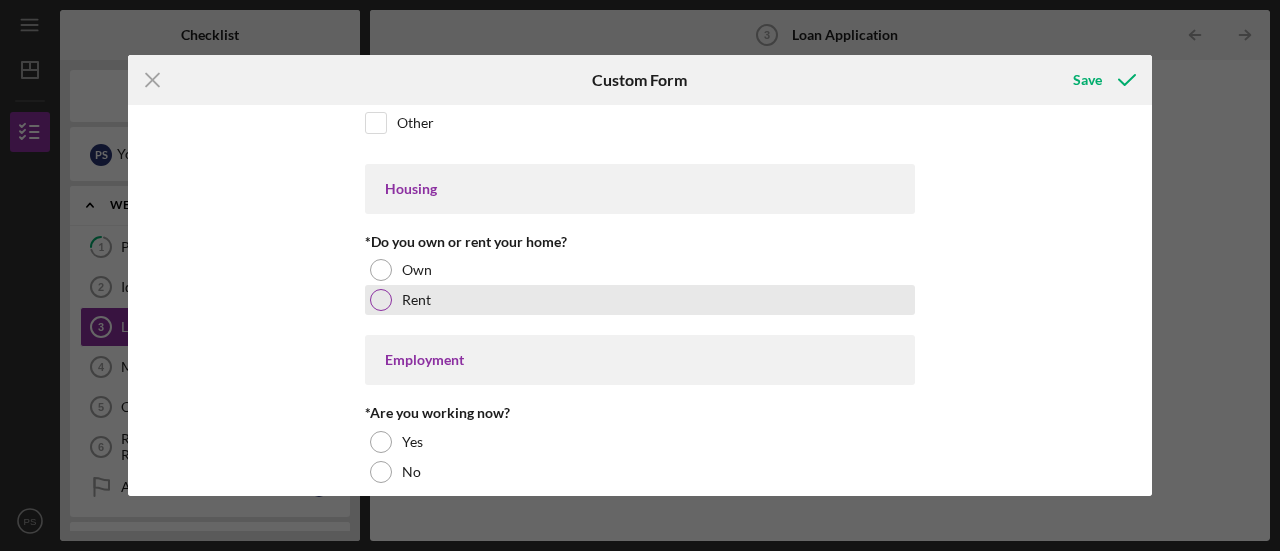 click on "Rent" at bounding box center (416, 300) 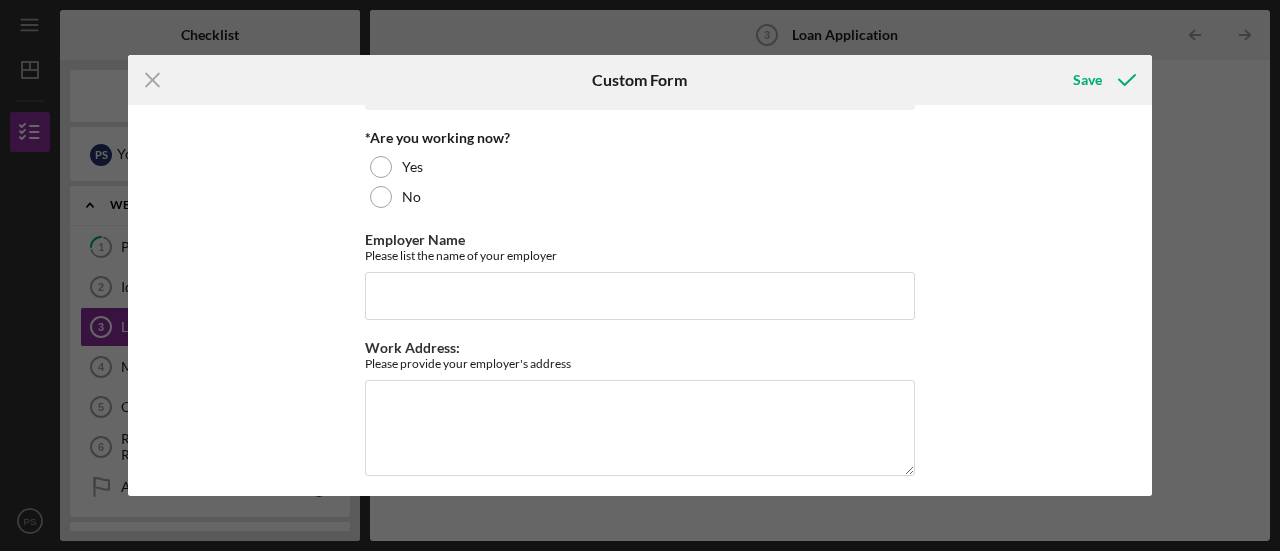 scroll, scrollTop: 942, scrollLeft: 0, axis: vertical 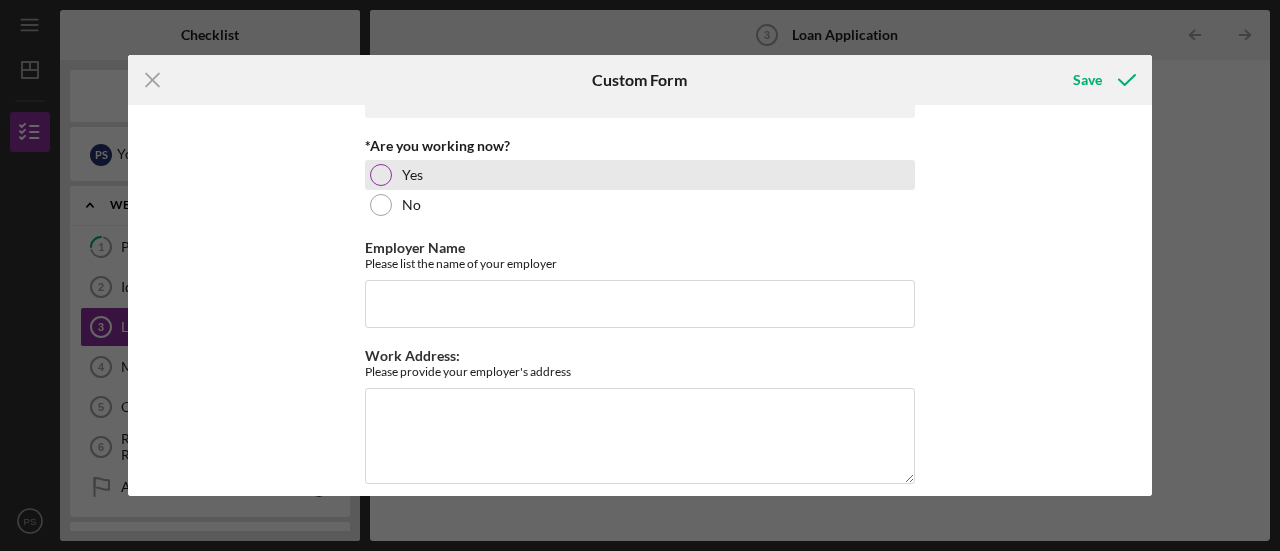 click at bounding box center (381, 175) 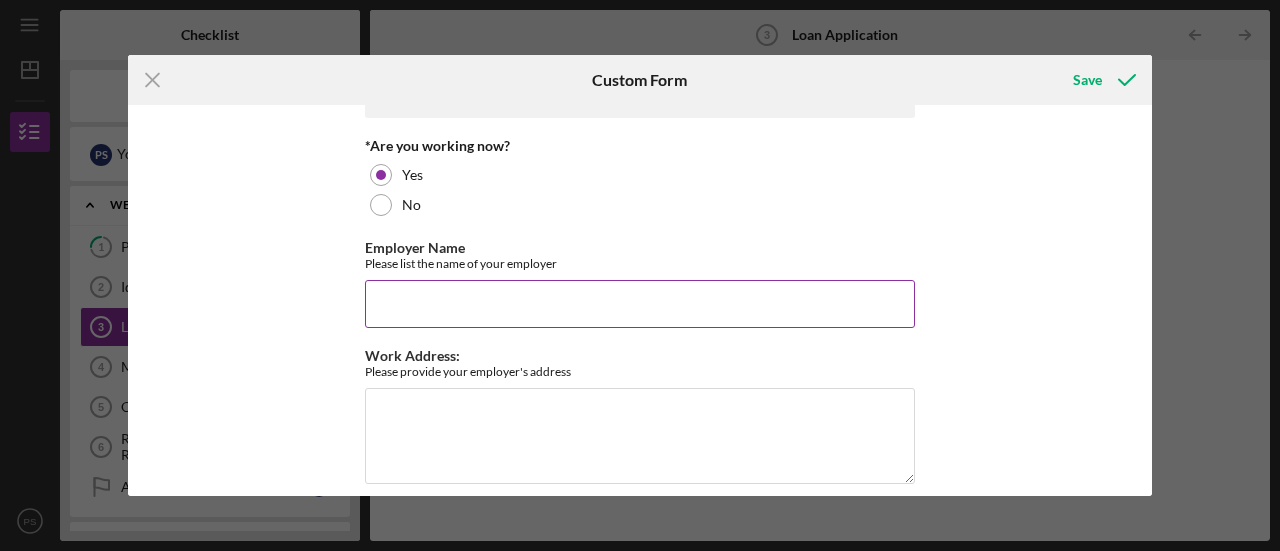 click on "Employer Name" at bounding box center (640, 304) 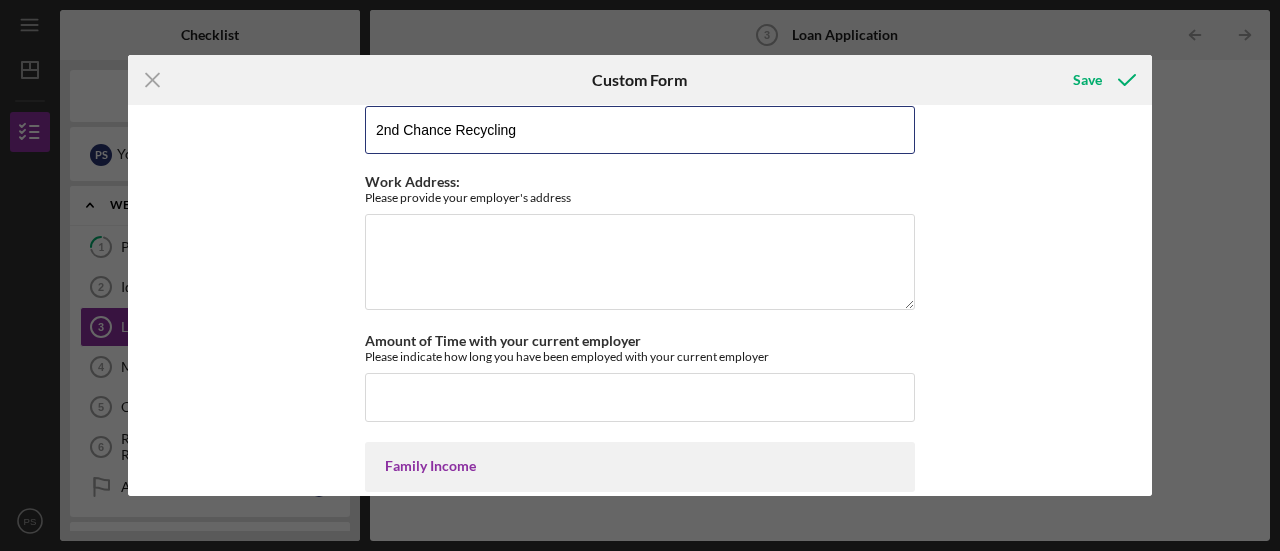 scroll, scrollTop: 1124, scrollLeft: 0, axis: vertical 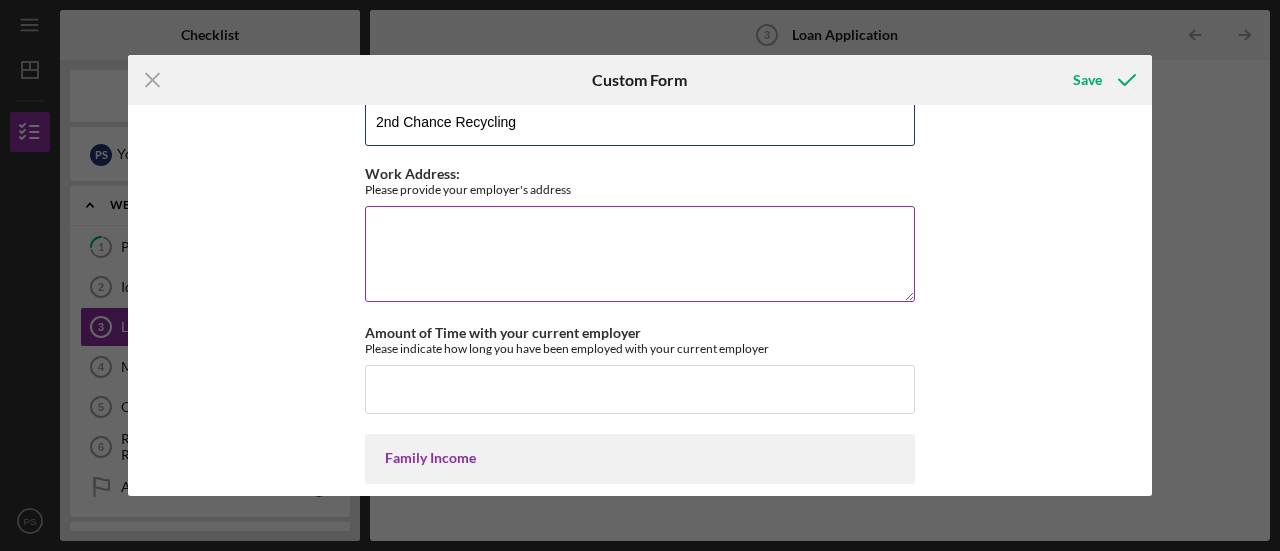 type on "2nd Chance Recycling" 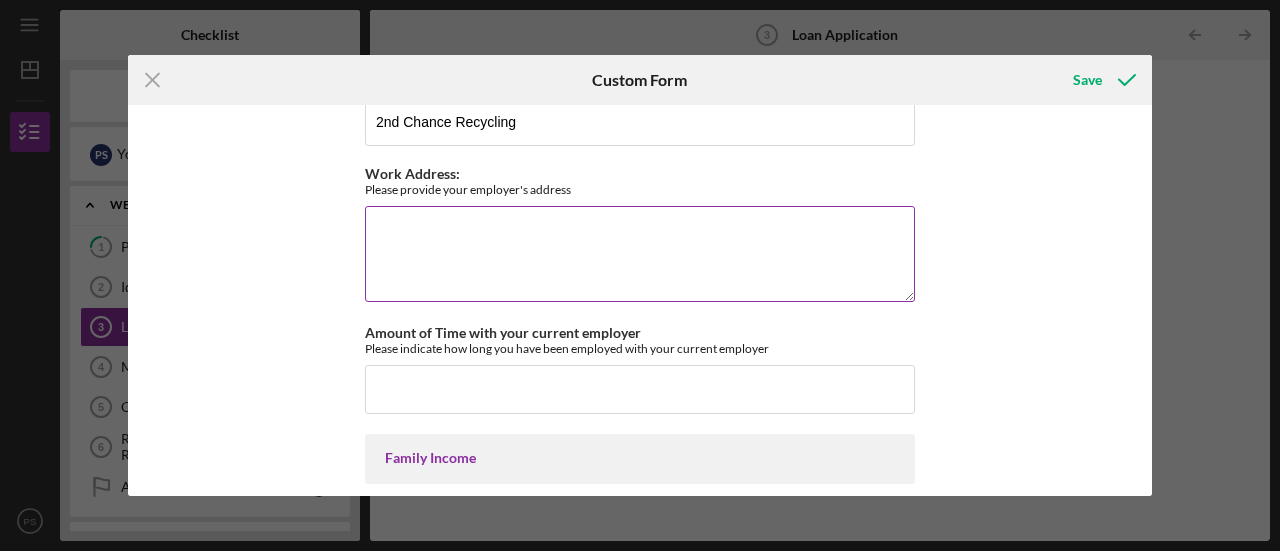 click on "Work Address:" at bounding box center (640, 254) 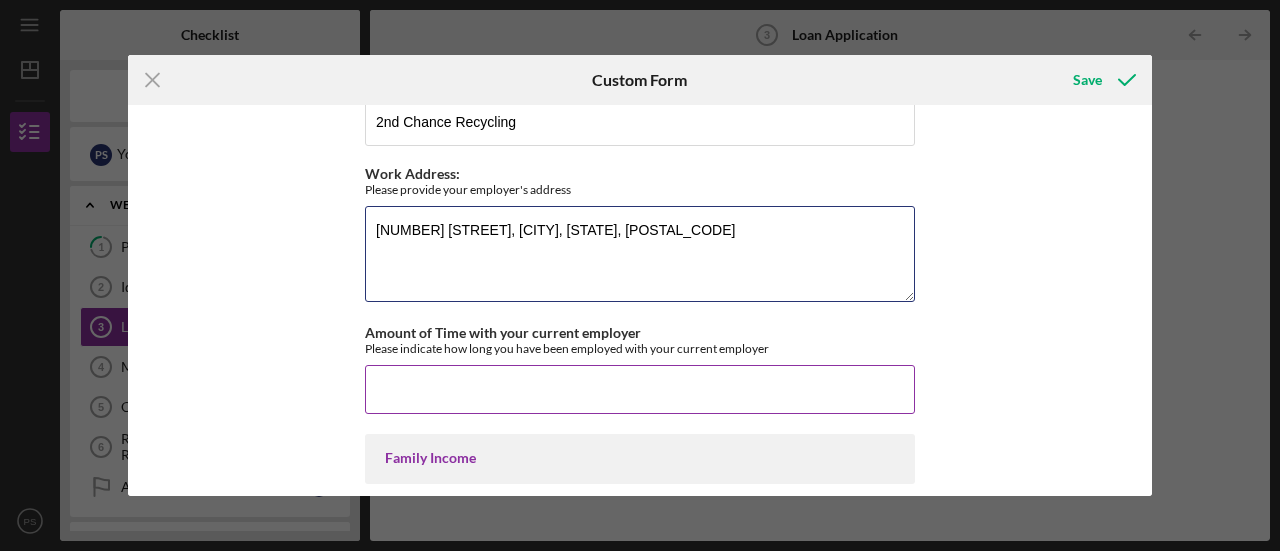 type on "[NUMBER] [STREET], [CITY], [STATE], [POSTAL_CODE]" 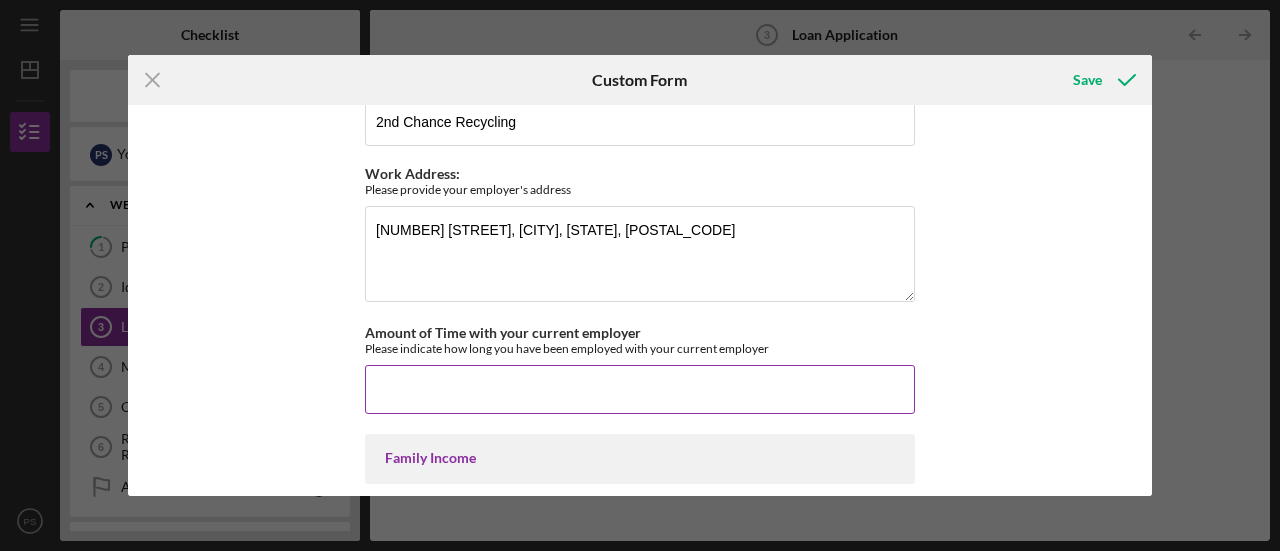 click on "Amount of Time with your current employer" at bounding box center (640, 389) 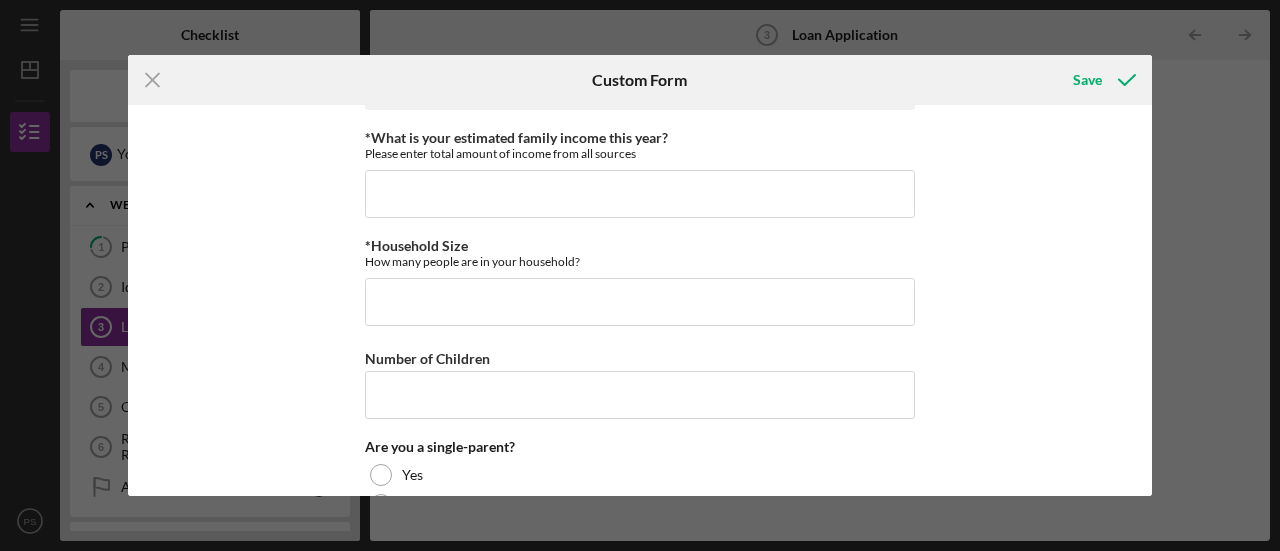 scroll, scrollTop: 1499, scrollLeft: 0, axis: vertical 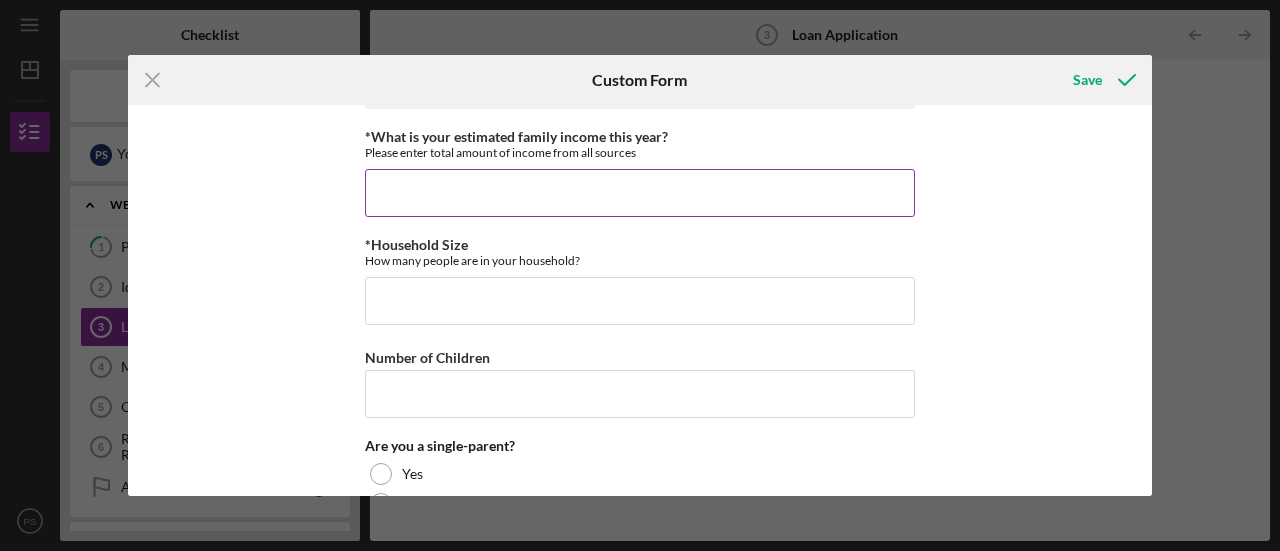 type on "1 Month" 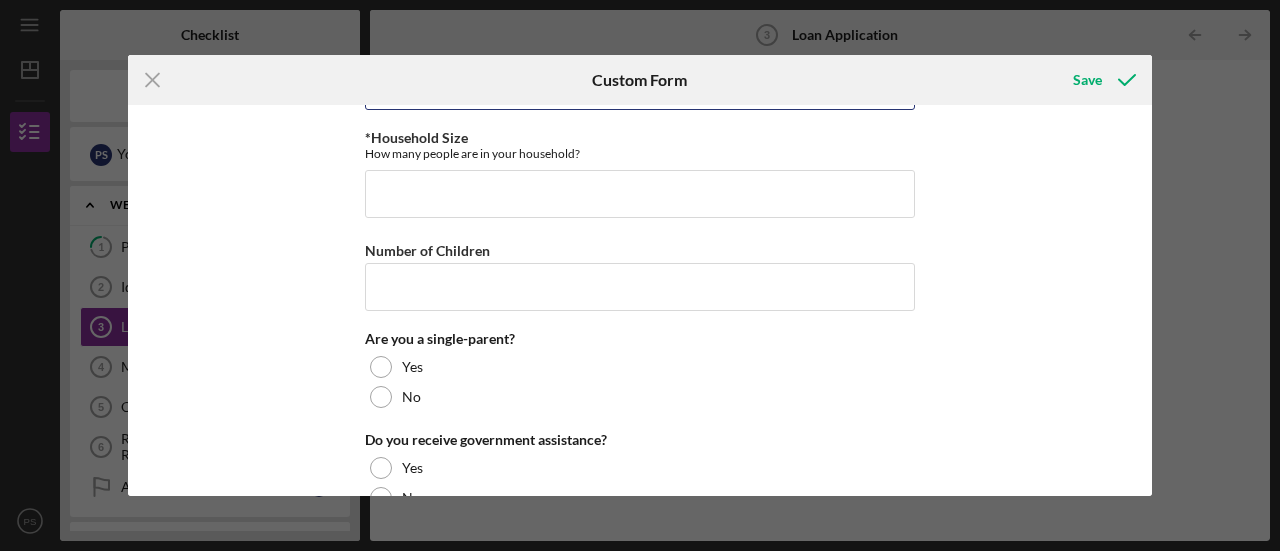 scroll, scrollTop: 1607, scrollLeft: 0, axis: vertical 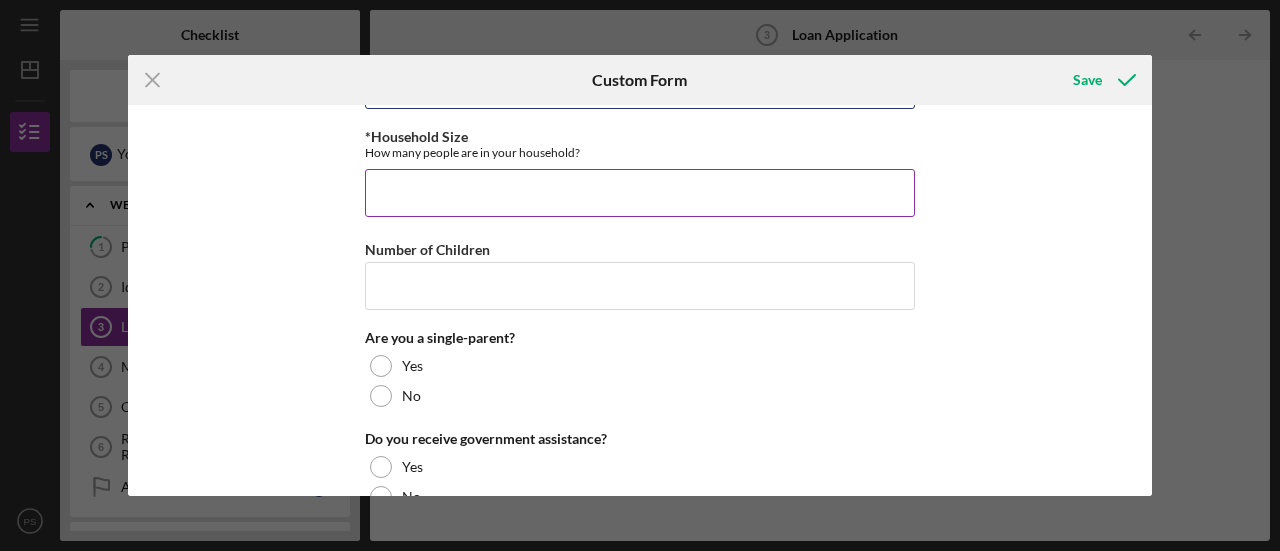 type on "$31,409" 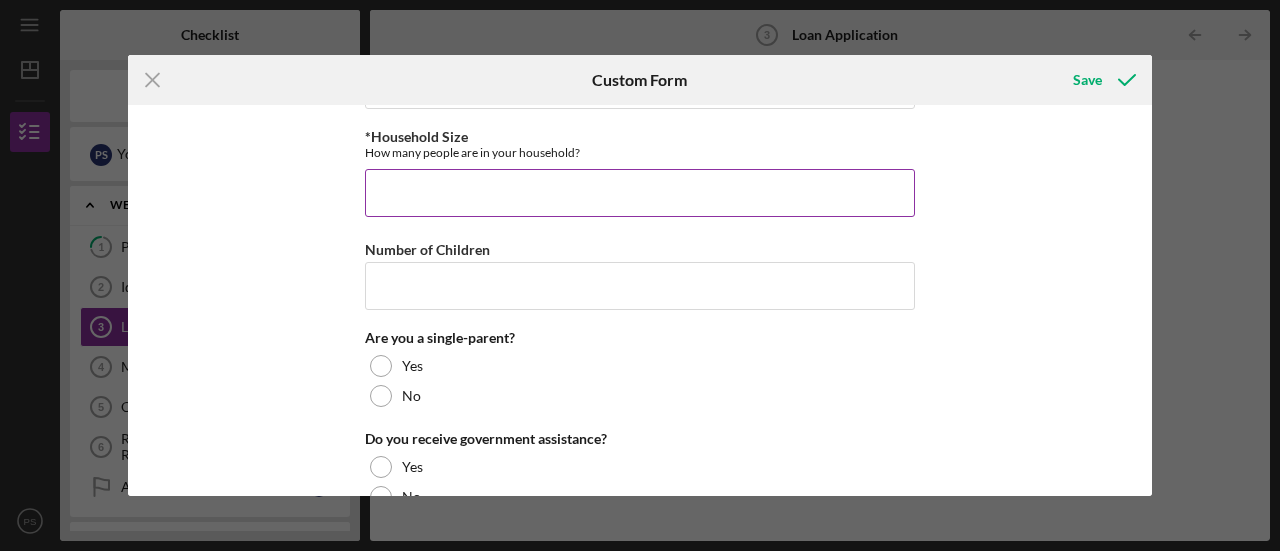 click on "*Household Size" at bounding box center [640, 193] 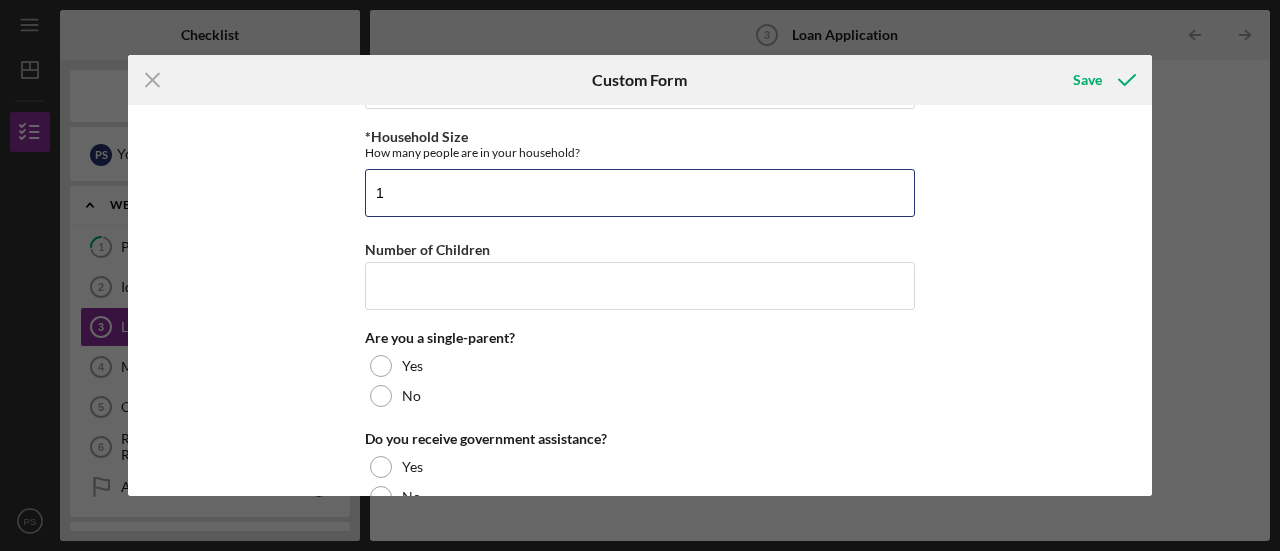 type on "1" 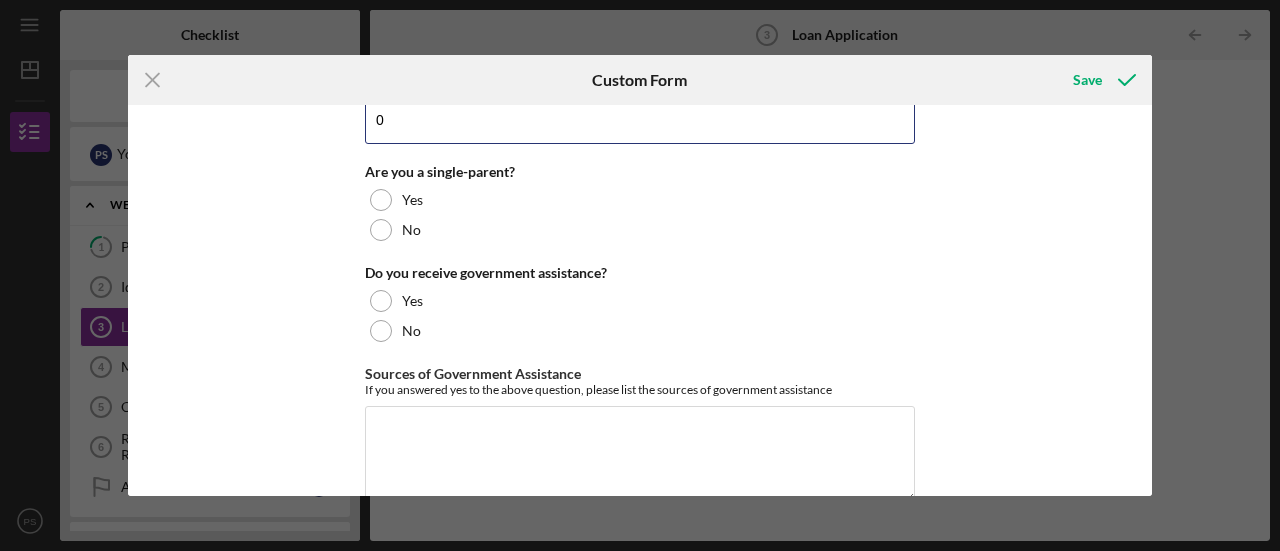 scroll, scrollTop: 1781, scrollLeft: 0, axis: vertical 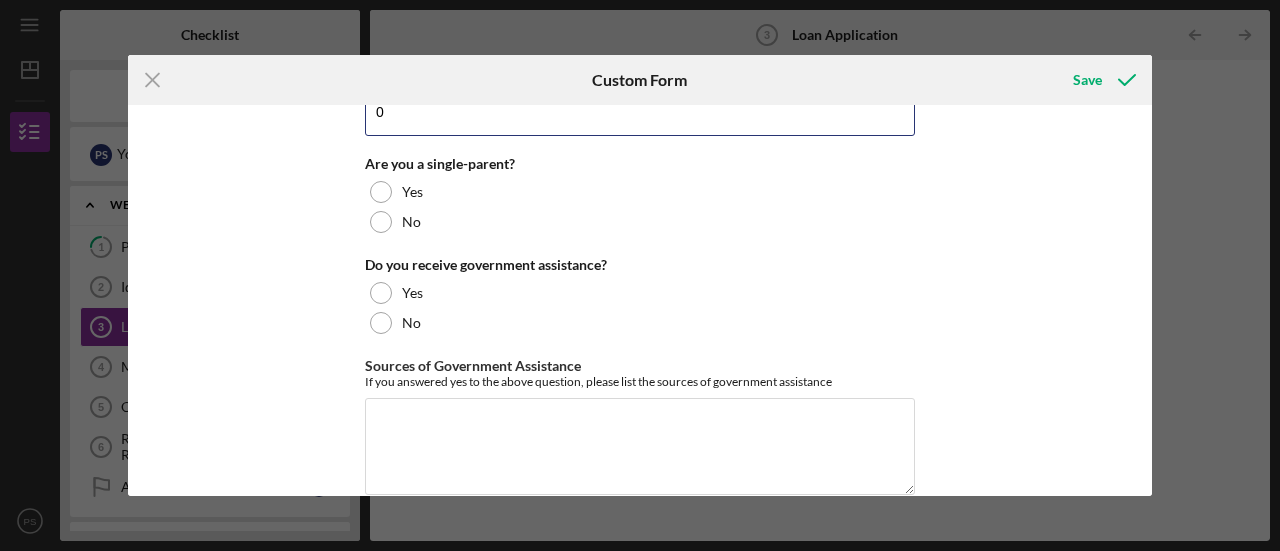 type on "0" 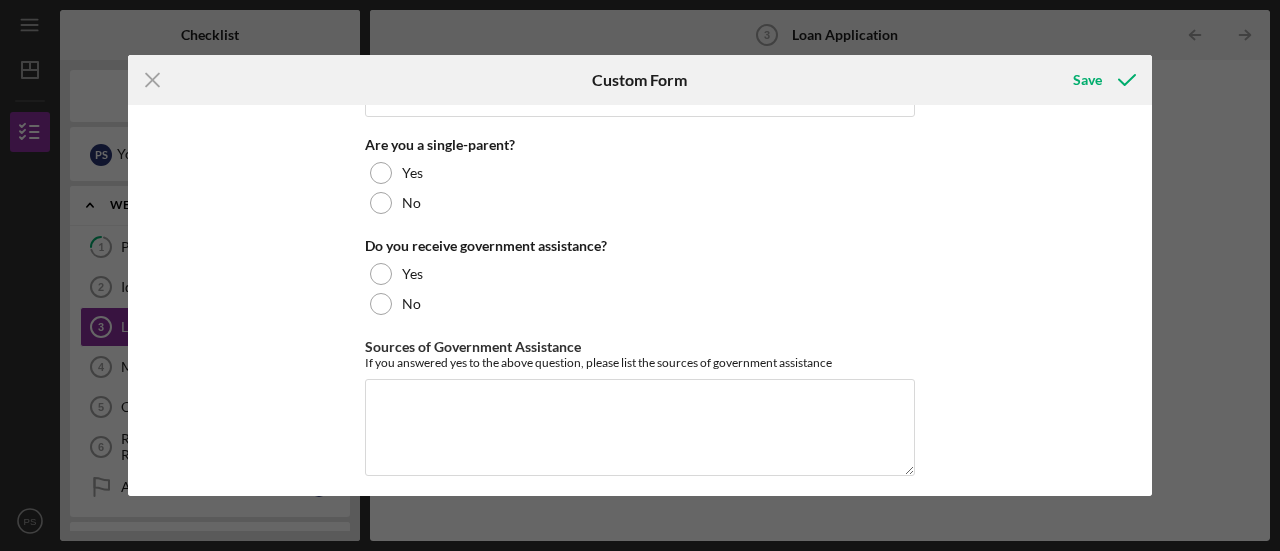 scroll, scrollTop: 1806, scrollLeft: 0, axis: vertical 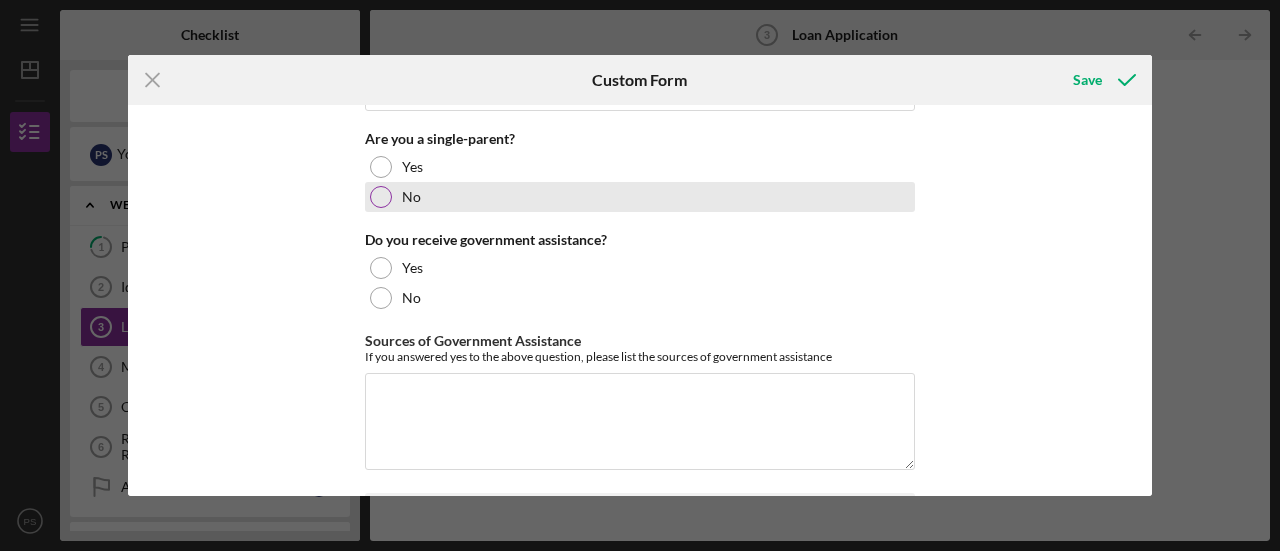 click at bounding box center (381, 197) 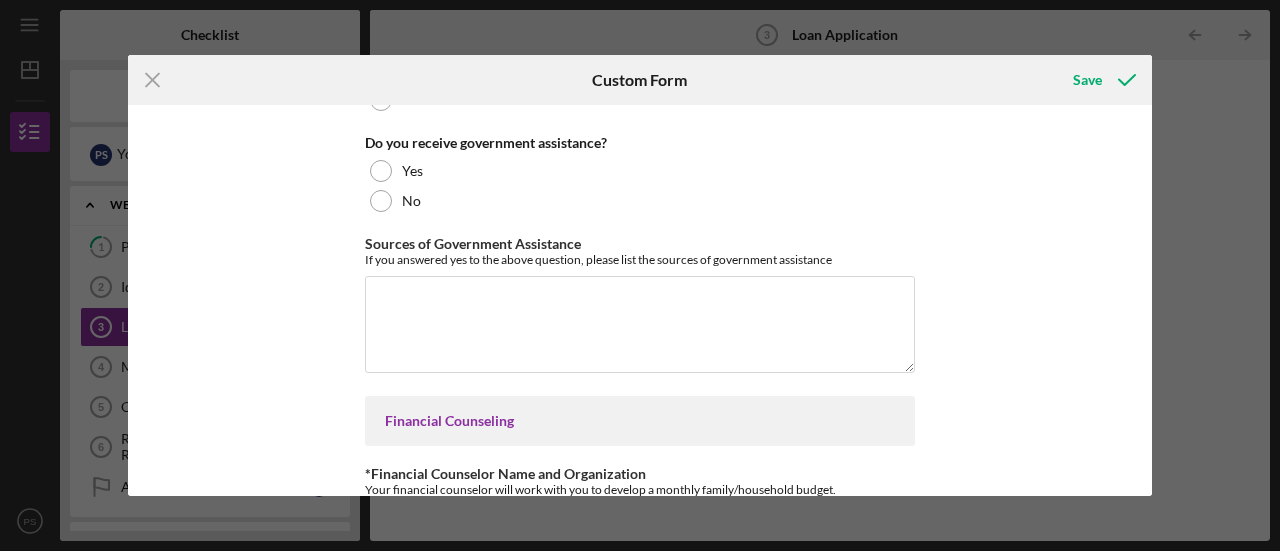 scroll, scrollTop: 1906, scrollLeft: 0, axis: vertical 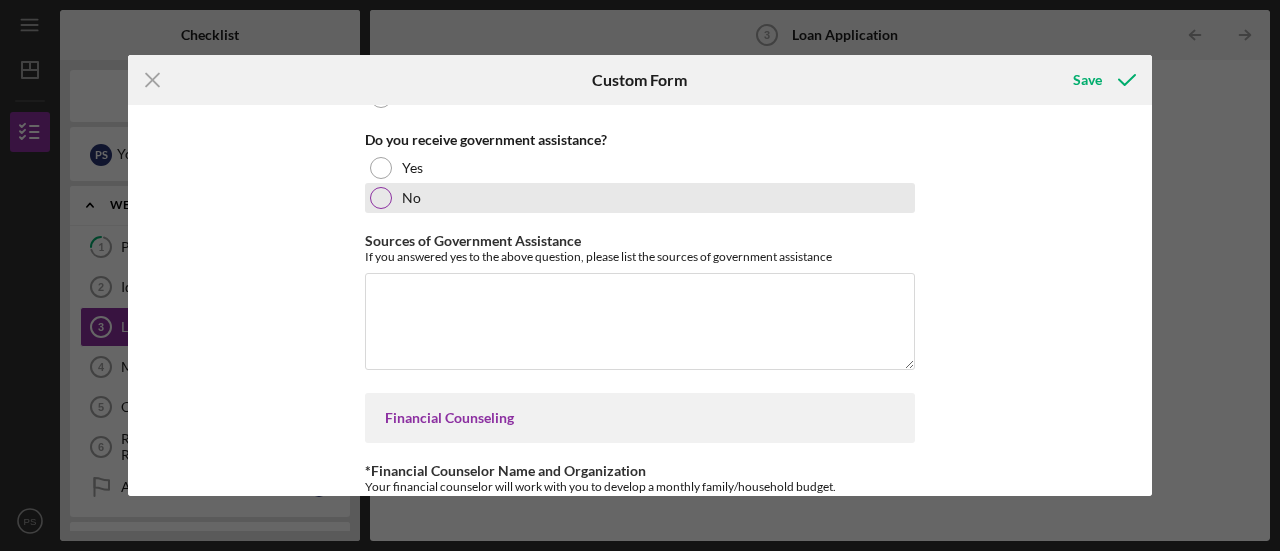 click at bounding box center (381, 198) 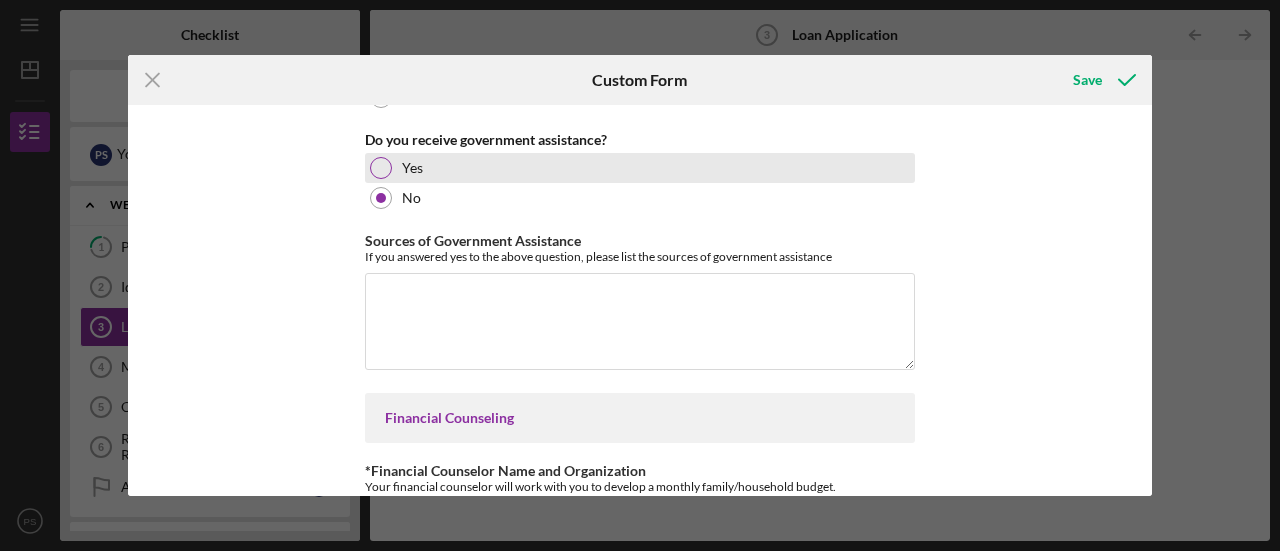 click at bounding box center [381, 168] 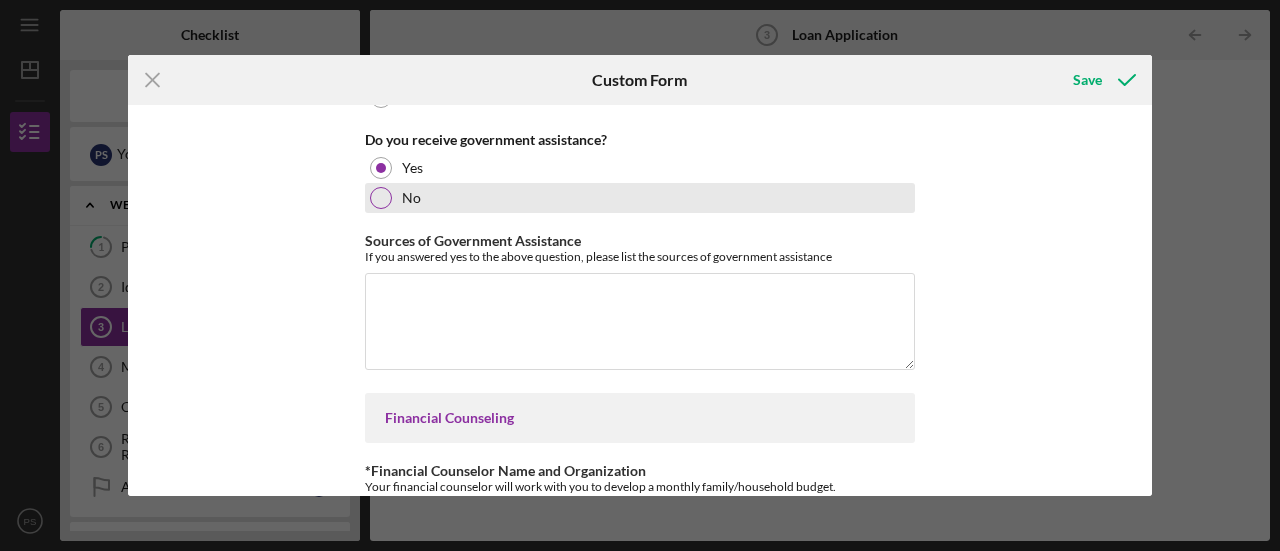 click at bounding box center (381, 198) 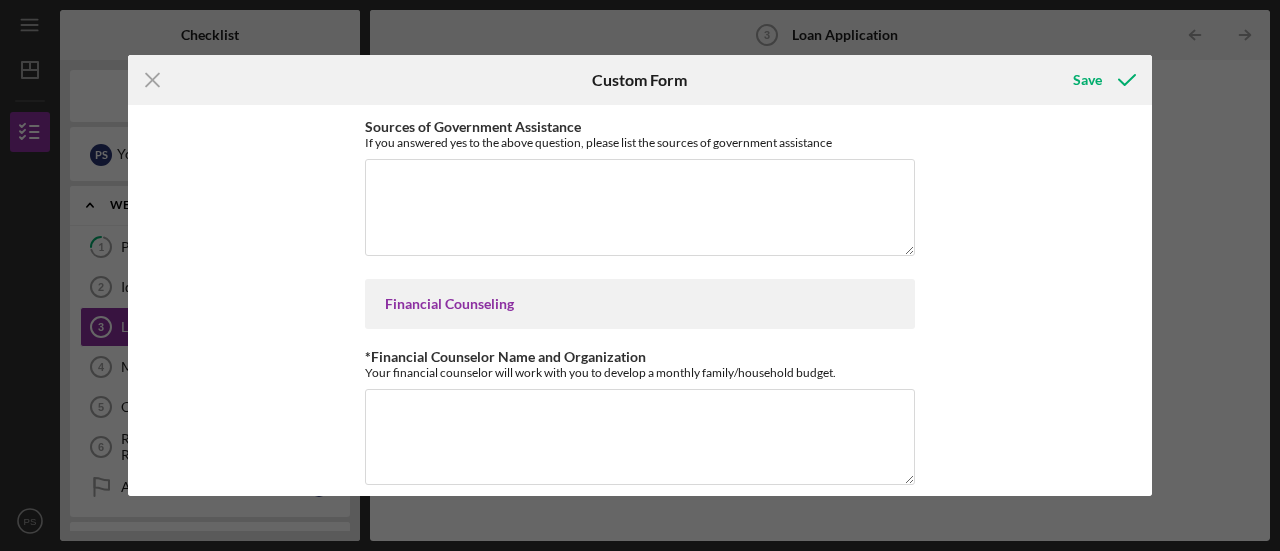 scroll, scrollTop: 2026, scrollLeft: 0, axis: vertical 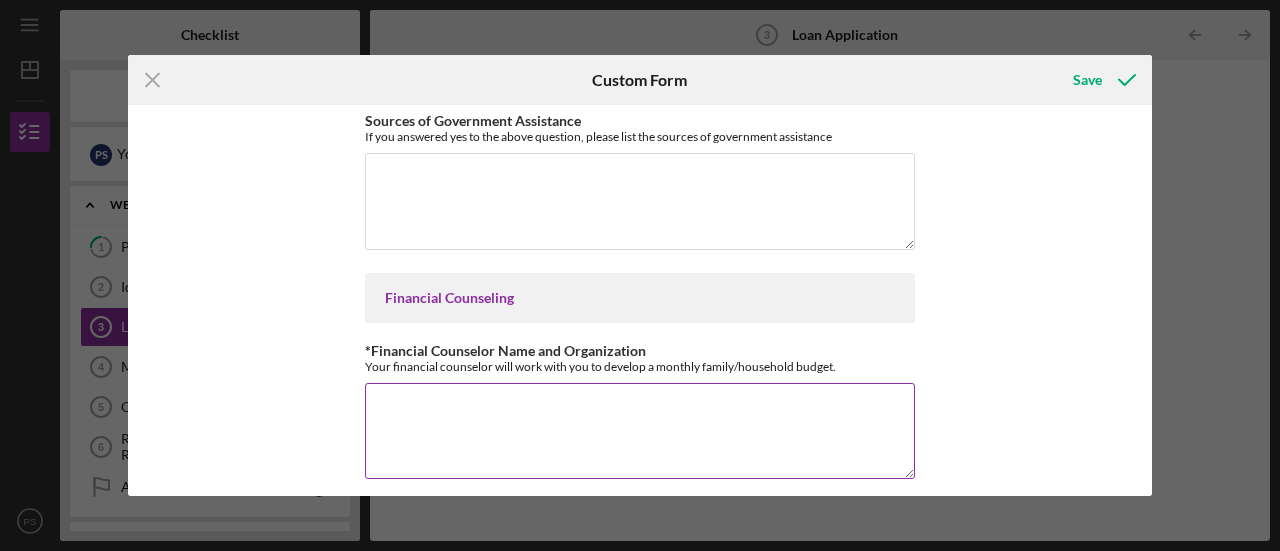 click on "*Financial Counselor Name and Organization" at bounding box center (640, 431) 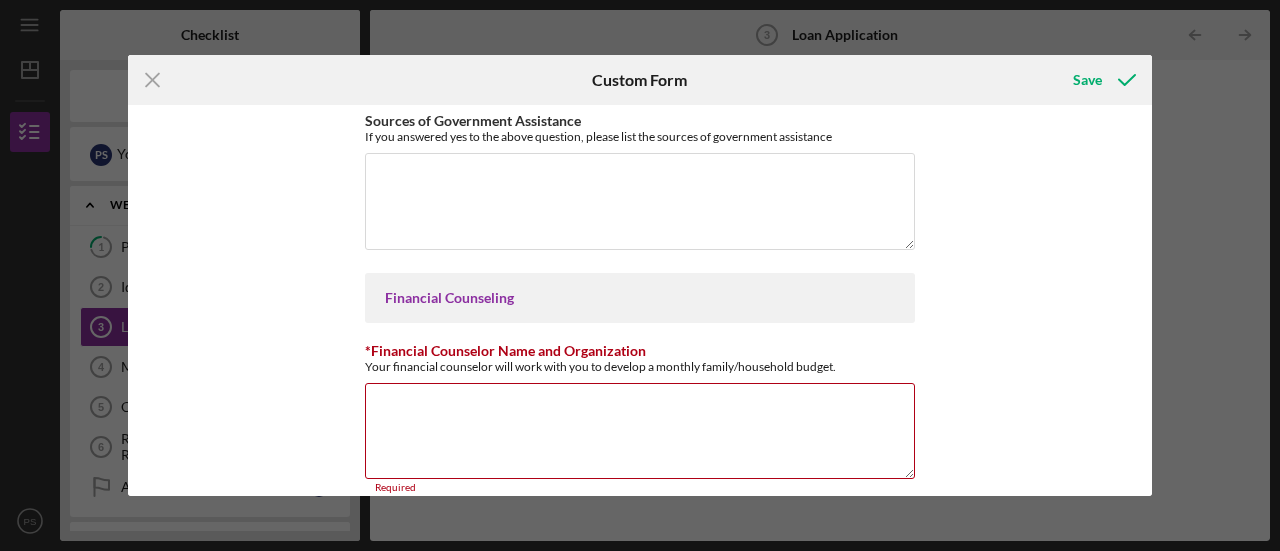 click on "MCCD Credit Building Loan Application Personal Information Telephone Number [PHONE] Applicant's Email [EMAIL] *Ethnicity Arab/Persian/Middle Eastern Asian-Hmong Asian-Other Black/African/African-American Hispanic-Latinx Native Alaskan/Indigenous American Native Hawaiian/Other Pacific Islander White/Caucasian Multi-racial Prefer Not to Answer Other Housing *Do you own or rent your home? Own Rent Employment *Are you working now? Yes No Employer Name Please list the name of your employer 2nd Chance Recycling Work Address Please provide your employer's address [NUMBER] [STREET], [CITY], [STATE], [POSTAL_CODE] Amount of Time with your current employer Please indicate how long you have been employed with your current employer 1 Month Family Income *What is your estimated family income this year? Please enter total amount of income from all sources $31,409 *Household Size How many people are in your household? 1 Number of Children 0 Are you a single-parent? Yes No Yes No" at bounding box center [640, 300] 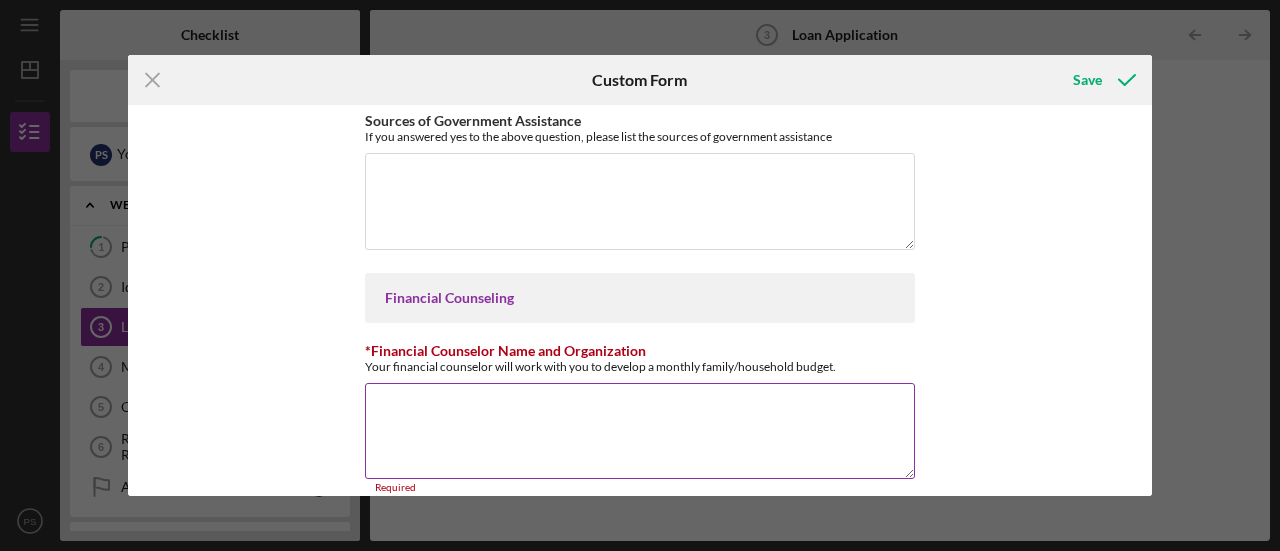 click on "*Financial Counselor Name and Organization" at bounding box center (640, 431) 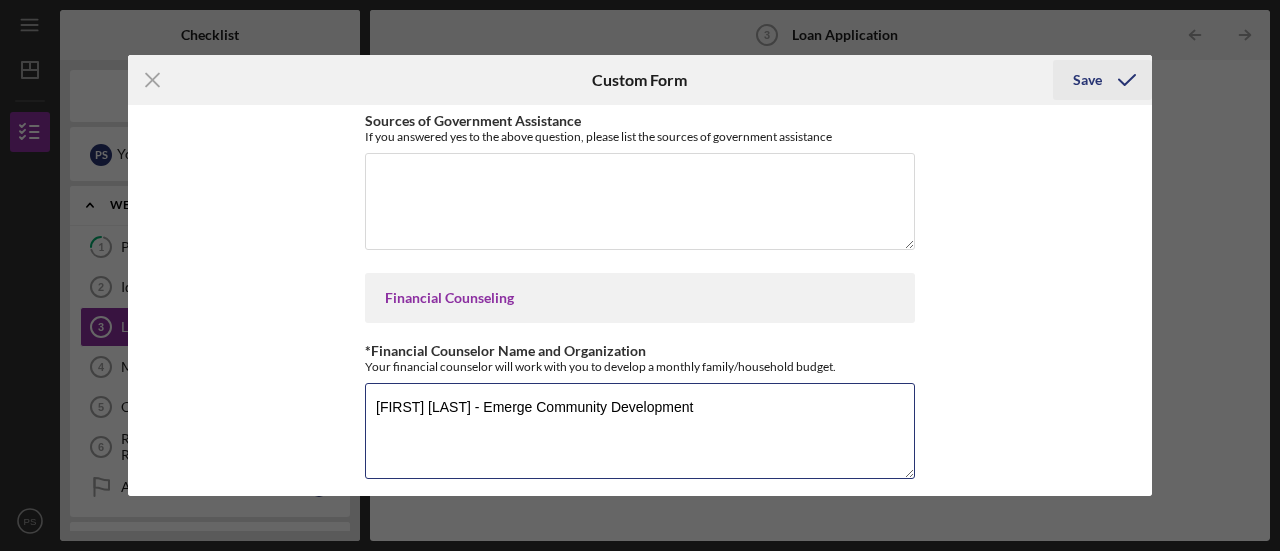 type on "[FIRST] [LAST] - Emerge Community Development" 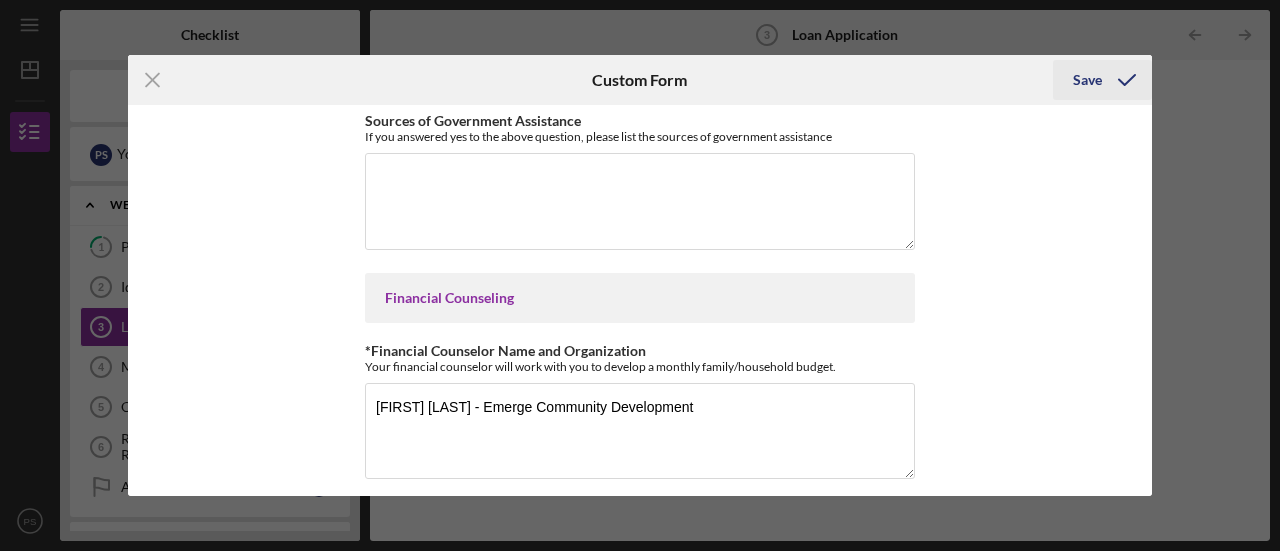 click on "Save" at bounding box center [1087, 80] 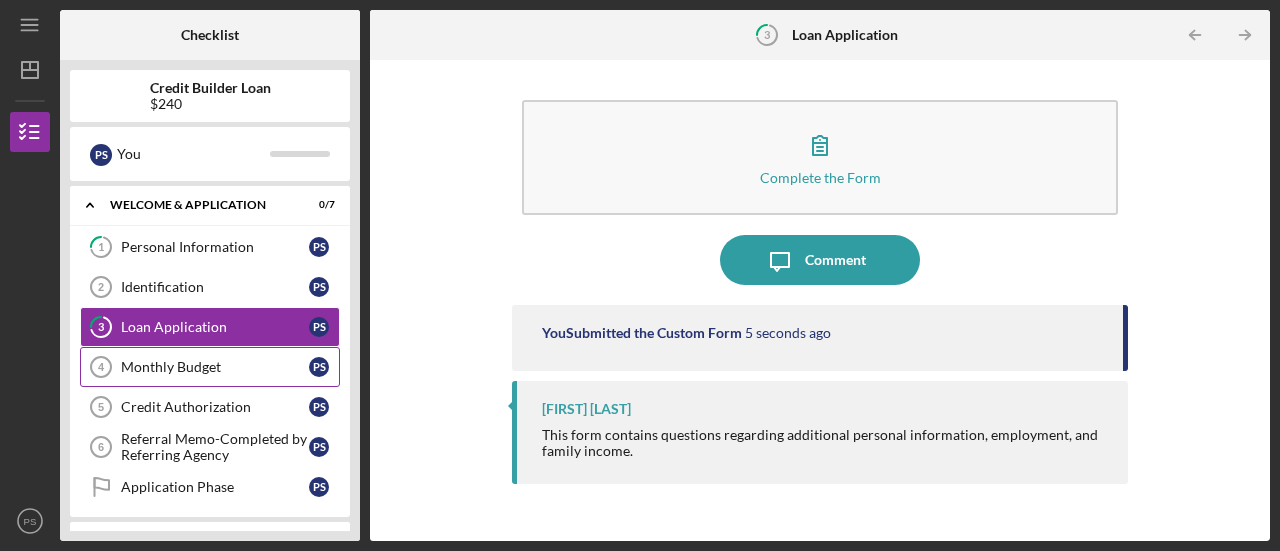 click on "Monthly Budget" at bounding box center (215, 367) 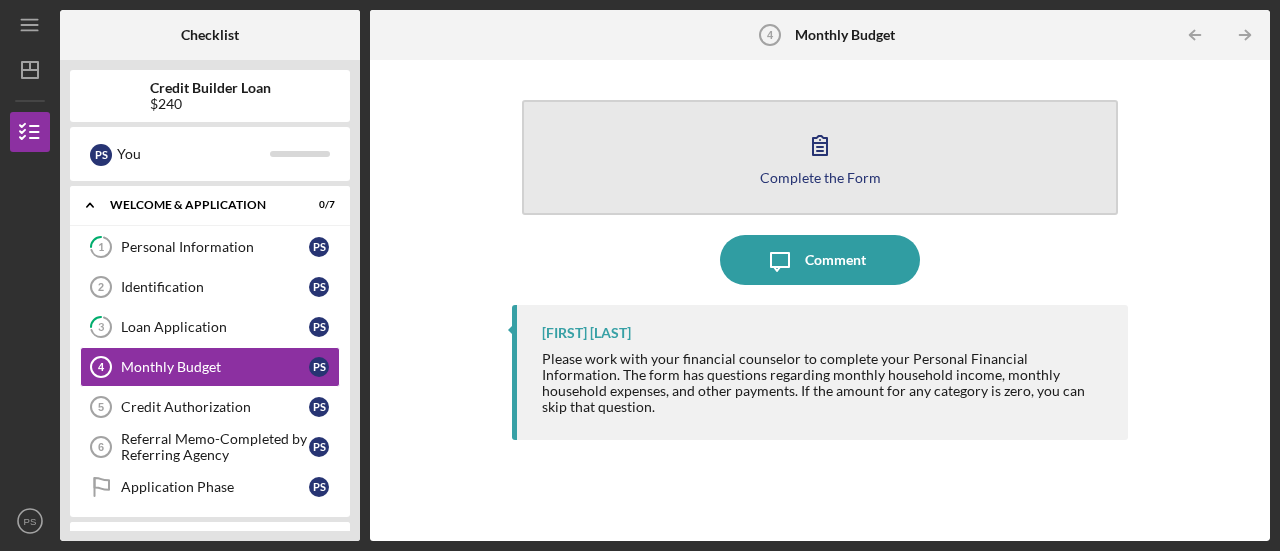 click on "Complete the Form Form" at bounding box center (820, 157) 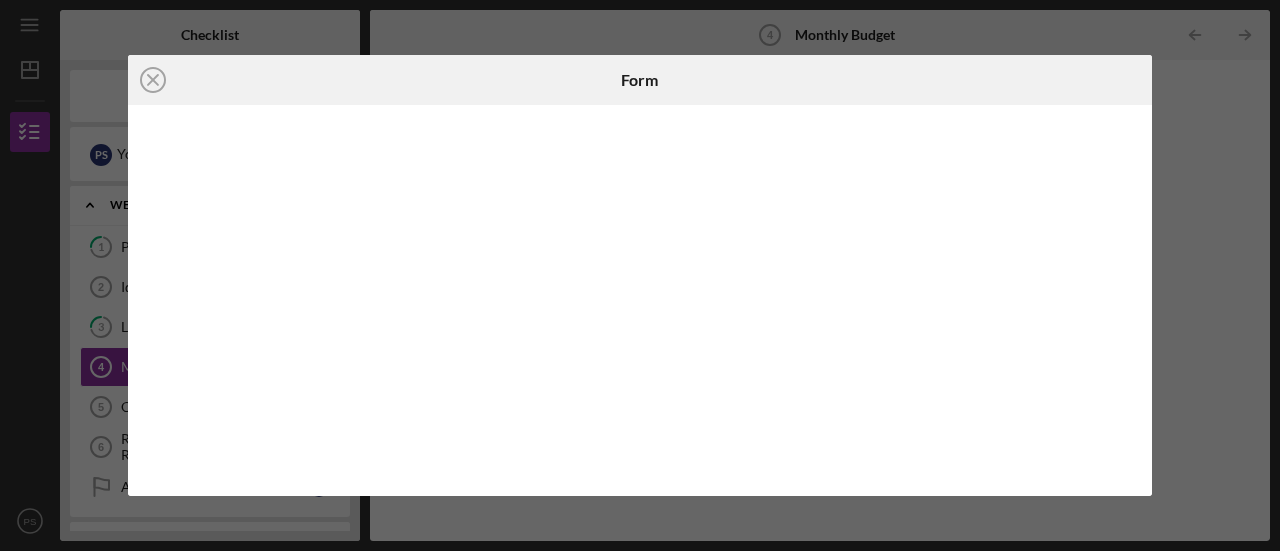 scroll, scrollTop: 0, scrollLeft: 1, axis: horizontal 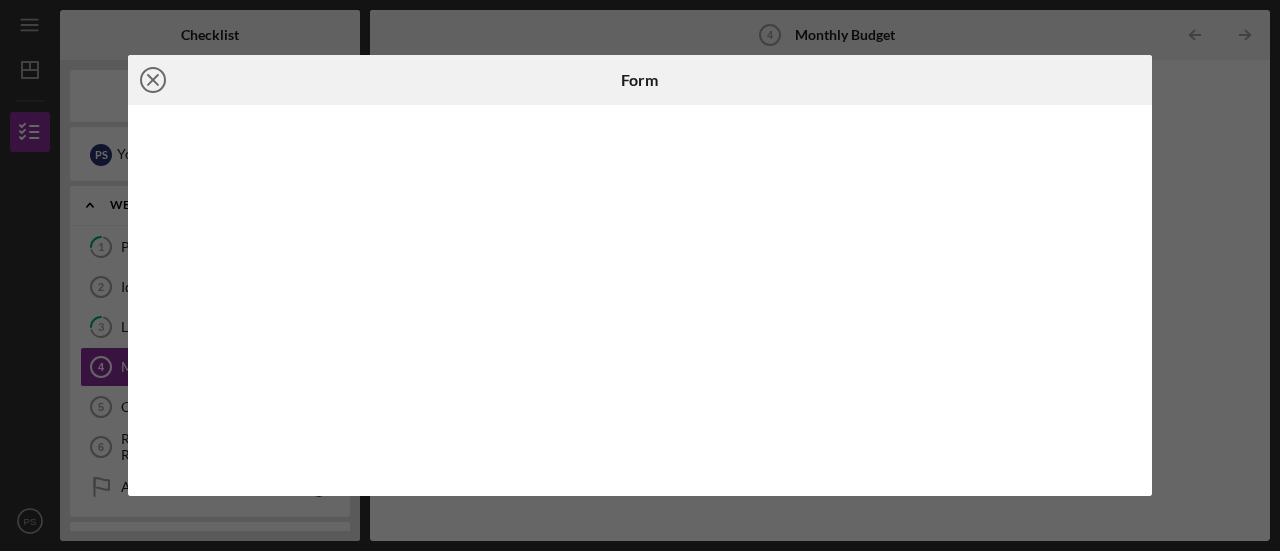 click 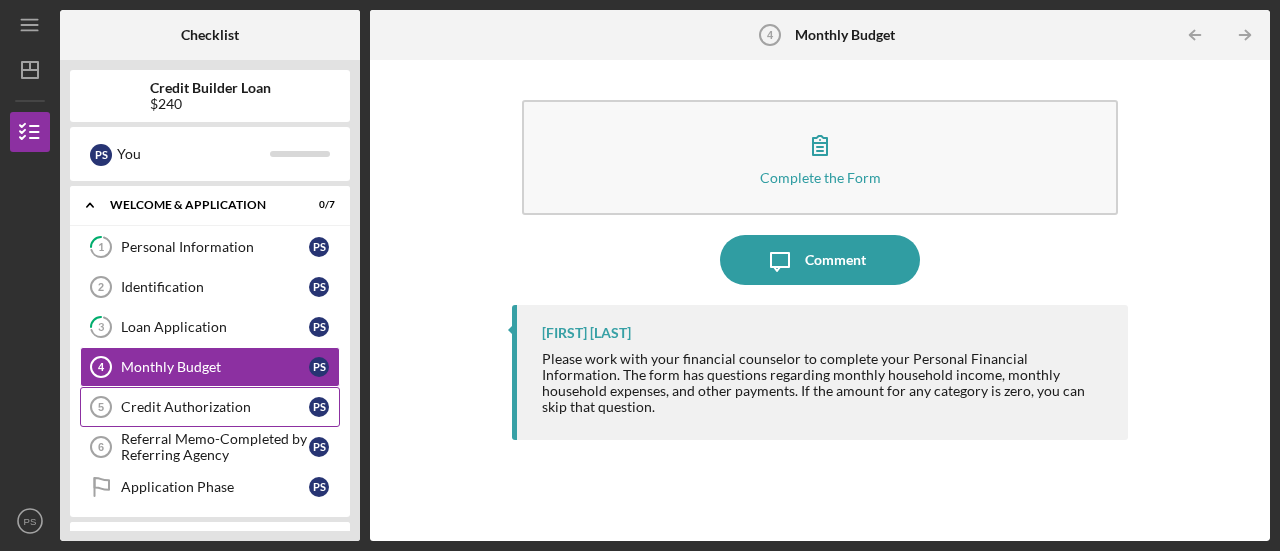 click on "Credit Authorization" at bounding box center (215, 407) 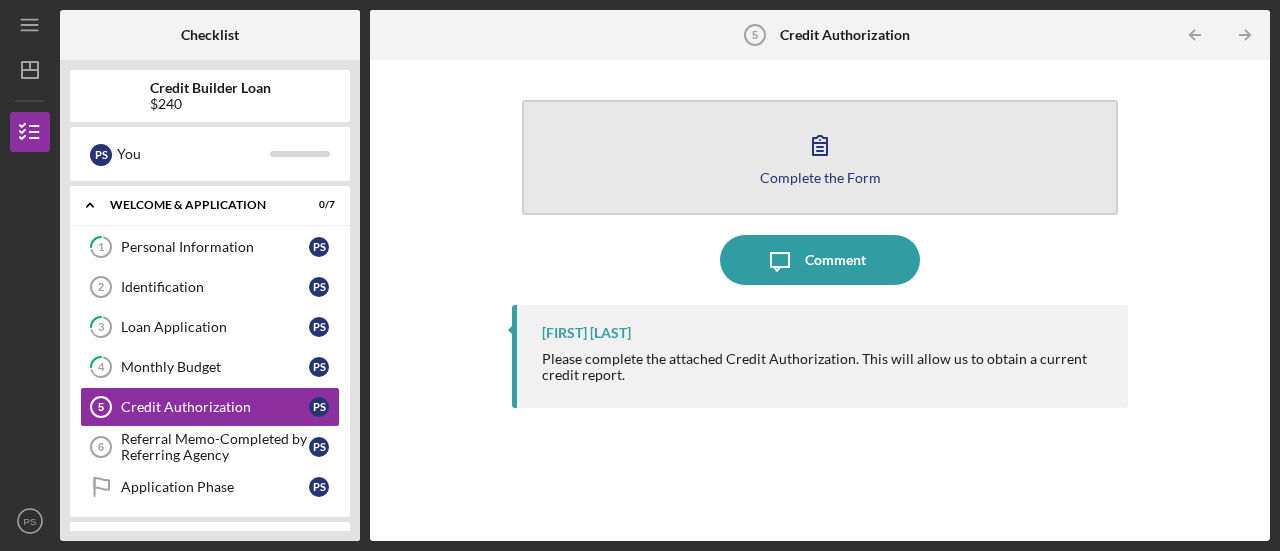 click on "Complete the Form Form" at bounding box center (820, 157) 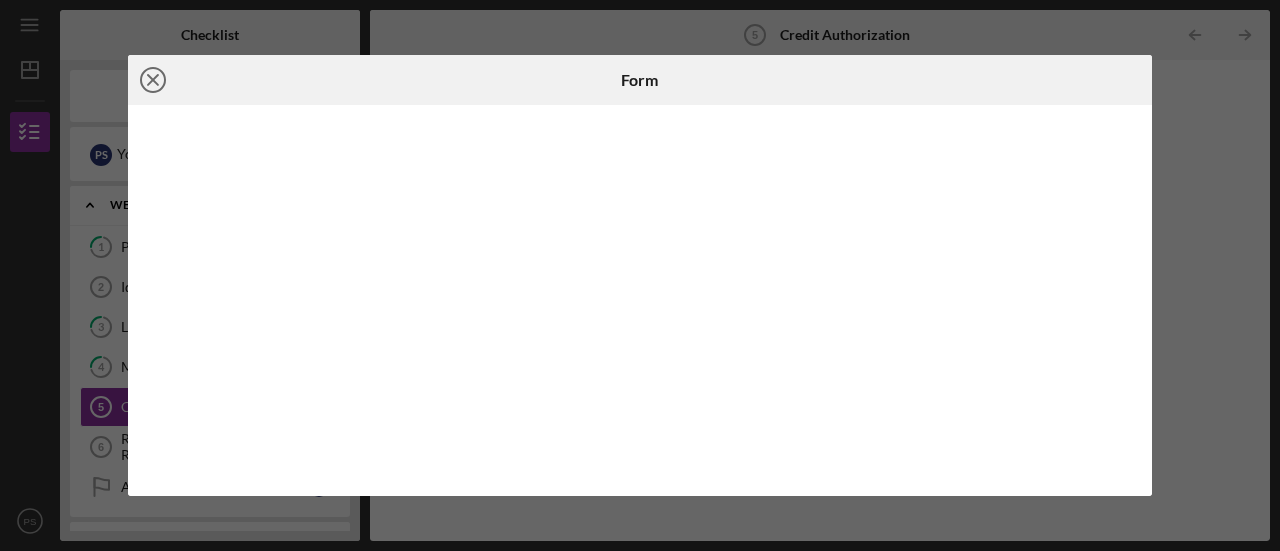 click on "Icon/Close" 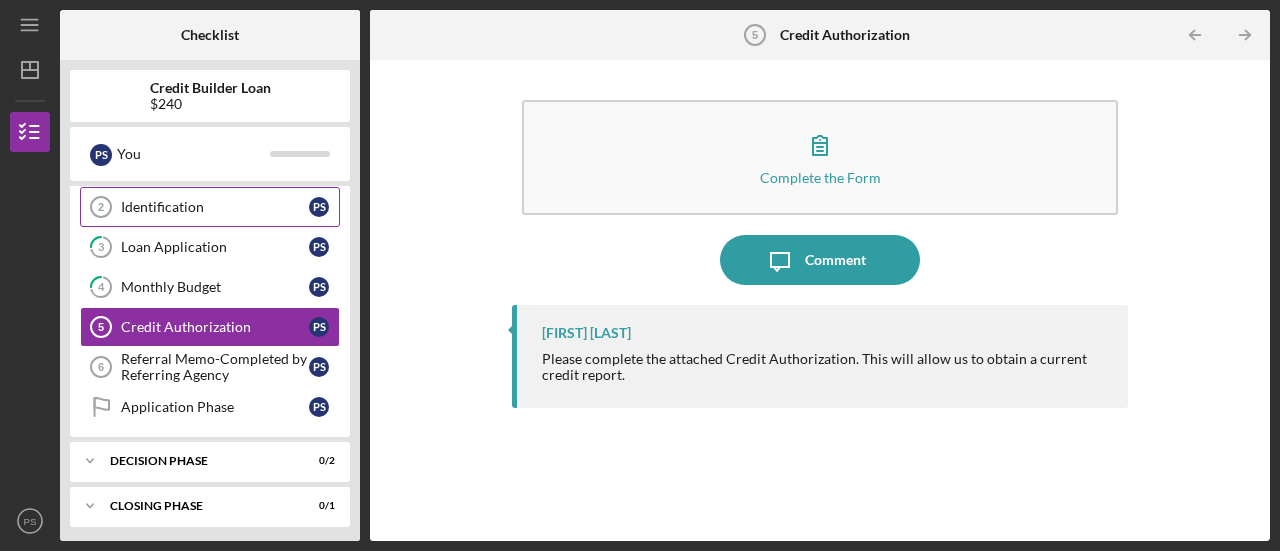 scroll, scrollTop: 0, scrollLeft: 0, axis: both 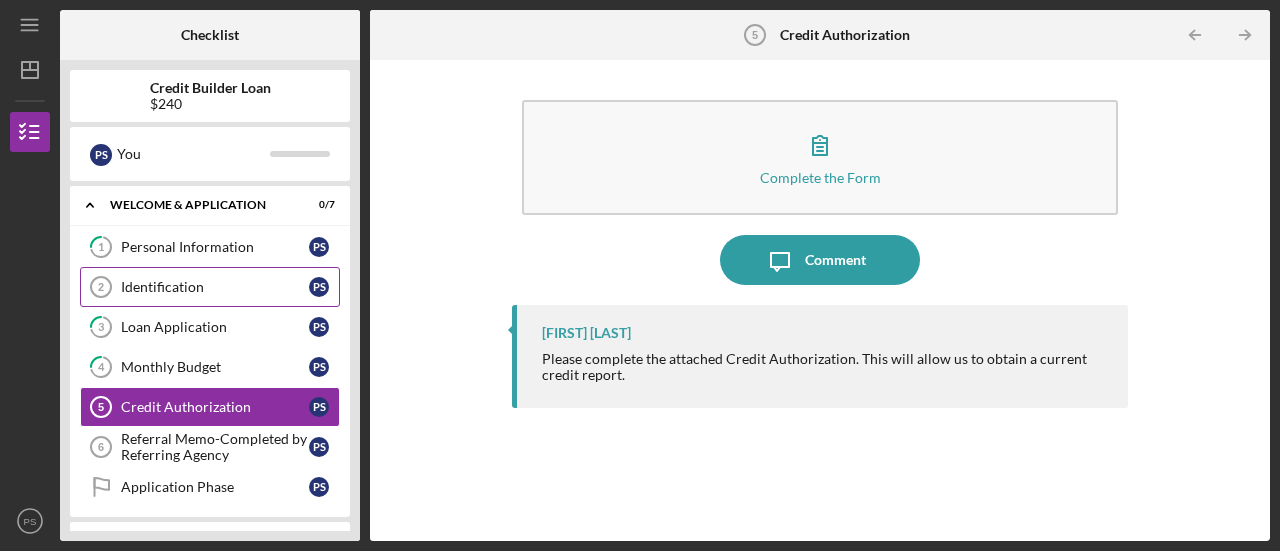 click on "Identification" at bounding box center [215, 287] 